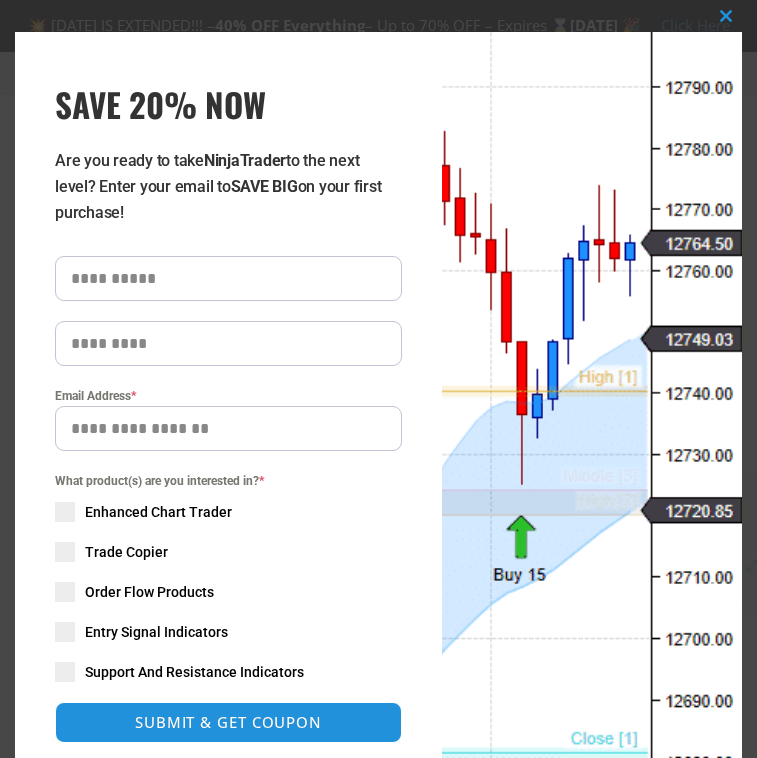 scroll, scrollTop: 0, scrollLeft: 0, axis: both 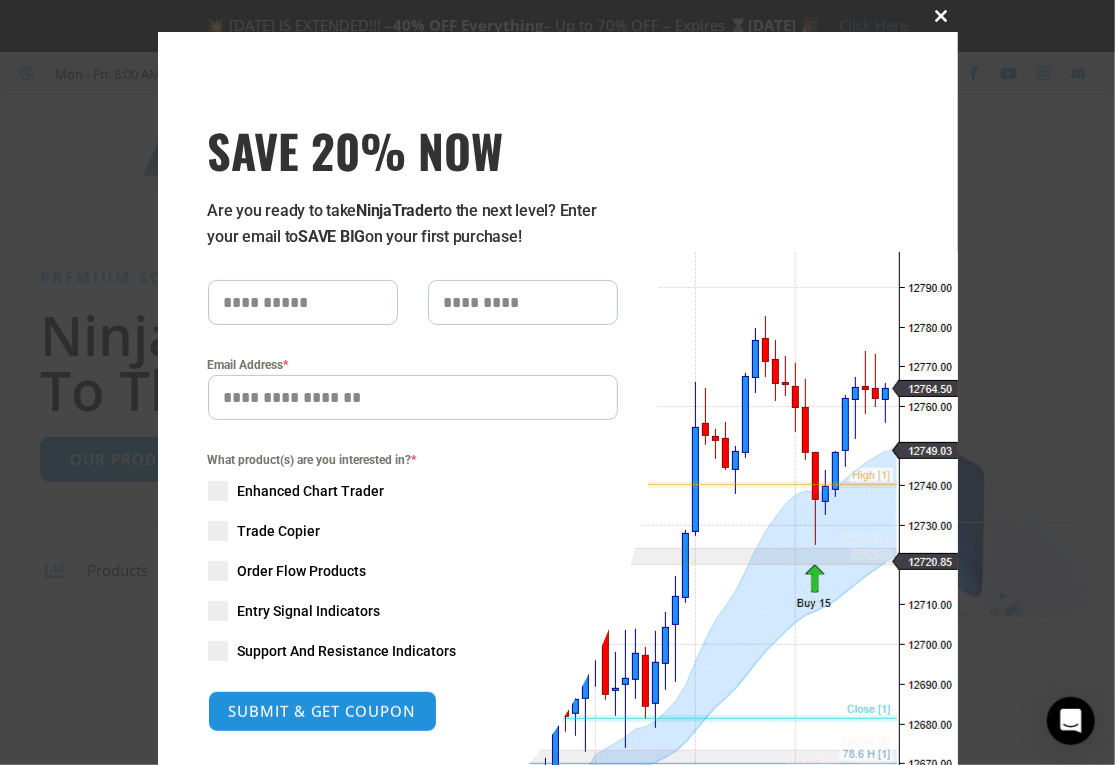 click at bounding box center [942, 16] 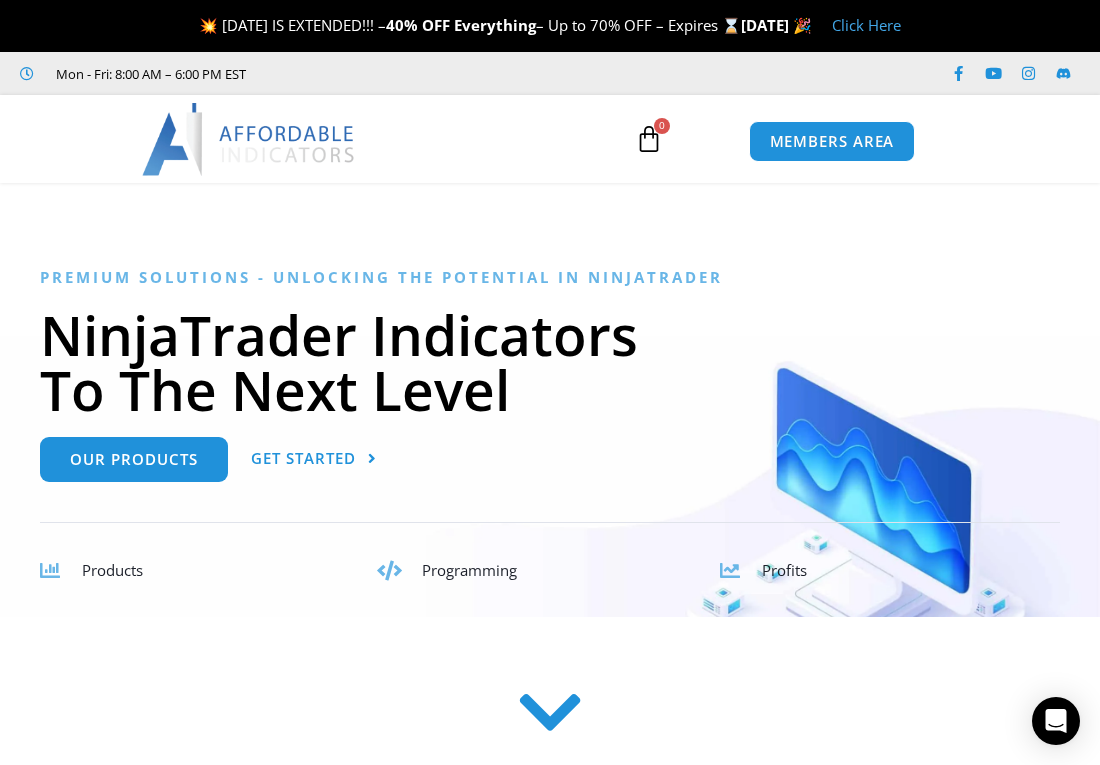 click on "Premium Solutions - Unlocking the Potential in NinjaTrader           NinjaTrader Indicators  To The Next Level                 Our Products                             Get Started                                          Products                                           Programming                                           Profits                                                                                              TradingView, Tradovate, & NinjaTrader Trade Copier           We are solving many common challenges faced by day traders when copying trades to multiple accounts! With several months of continuous improvement, our NinjaTrader trade copier is available with risk management features!   This is the best solution for copying trades across multiple accounts in TradingView, Tradovate, and NinjaTrader.                 Learn more                           See What Customers Say About Our NinjaTrader Indicators" at bounding box center (550, 2977) 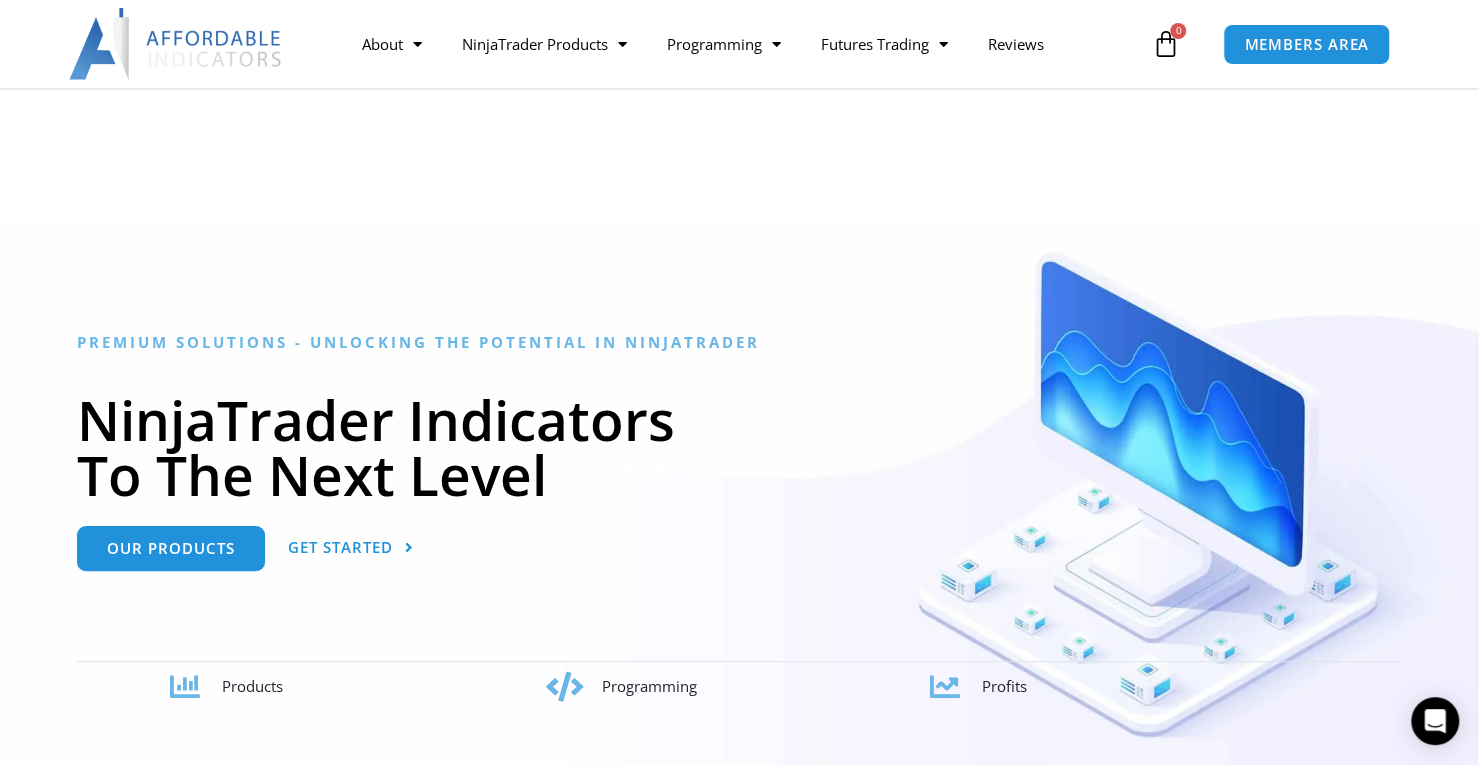 click at bounding box center (739, 495) 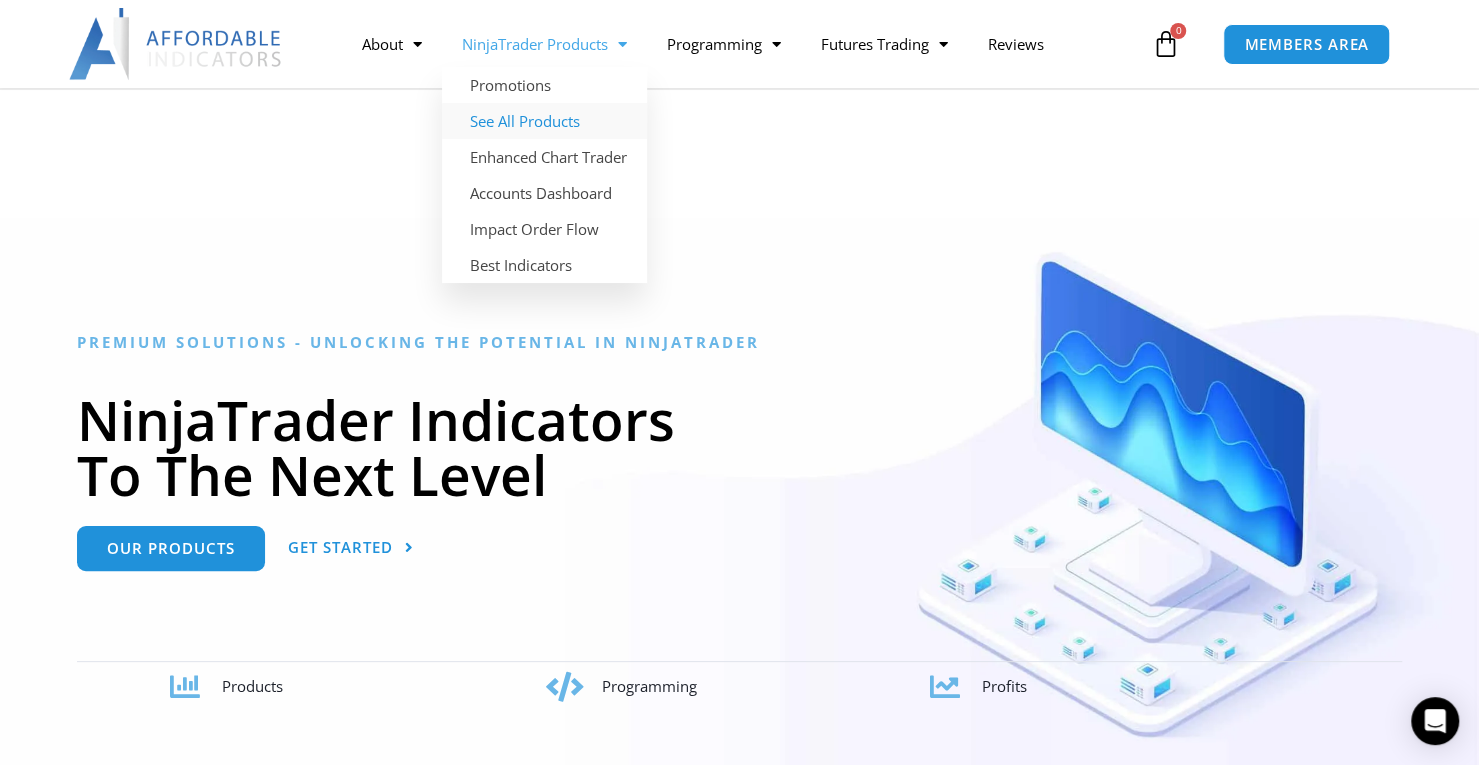 click on "See All Products" 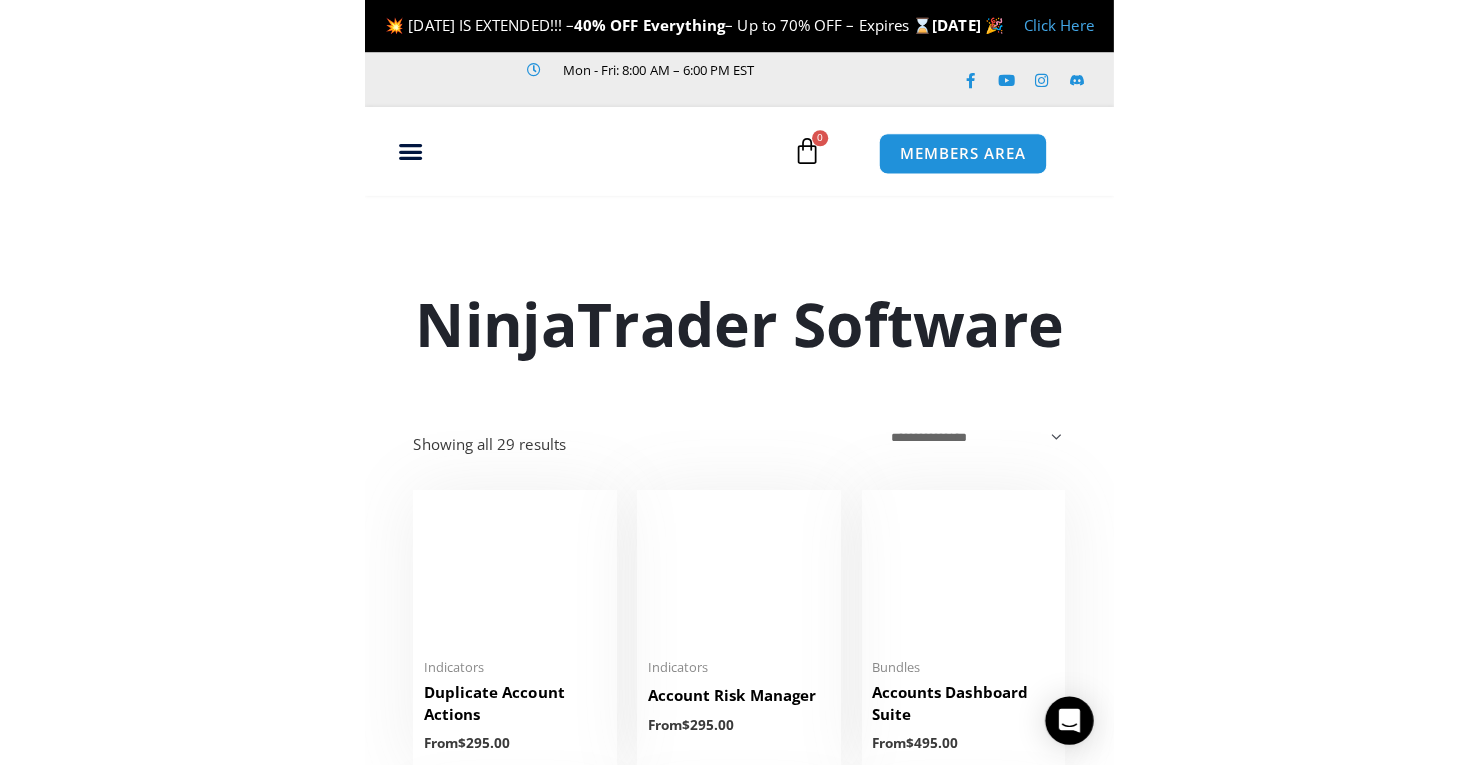 scroll, scrollTop: 0, scrollLeft: 0, axis: both 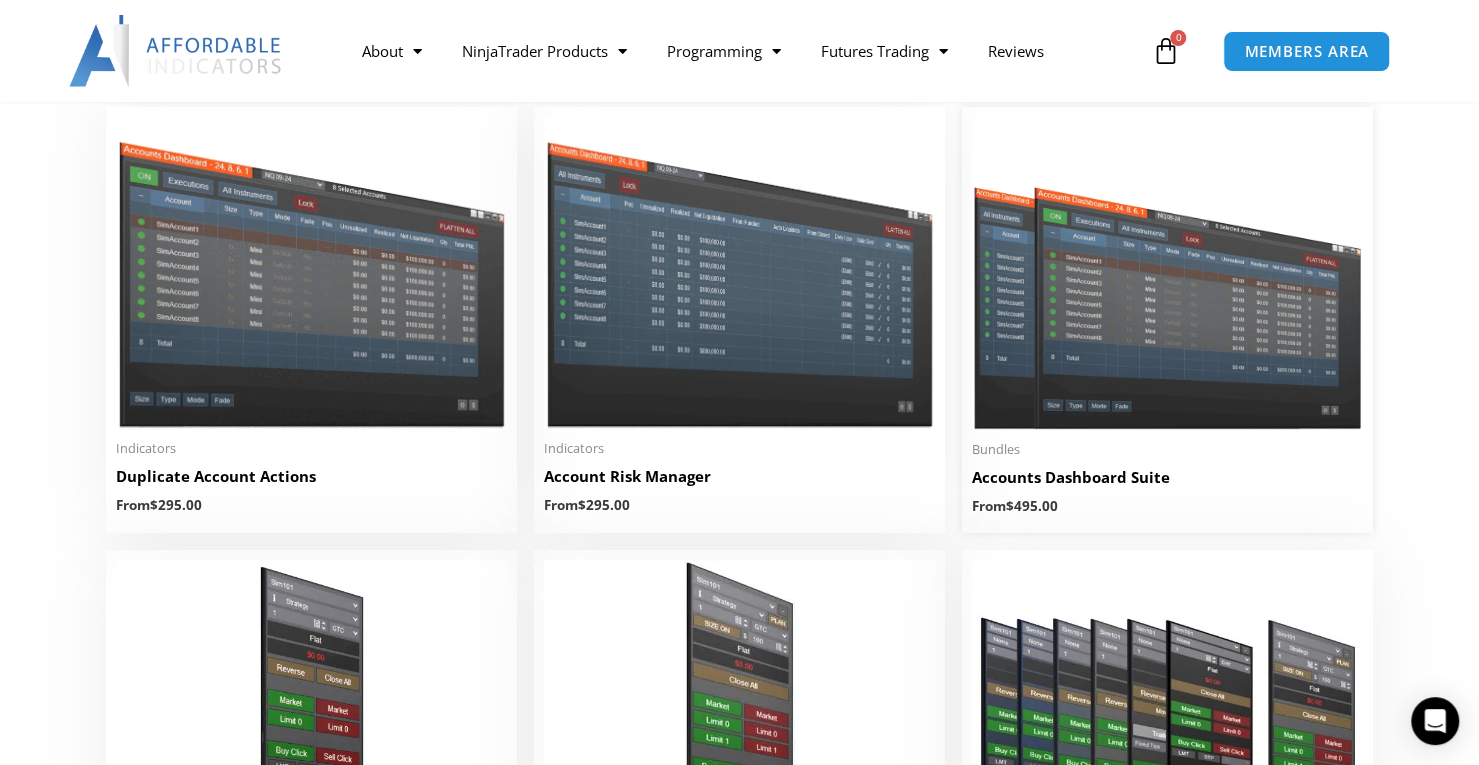 click on "Accounts Dashboard Suite" at bounding box center [1167, 477] 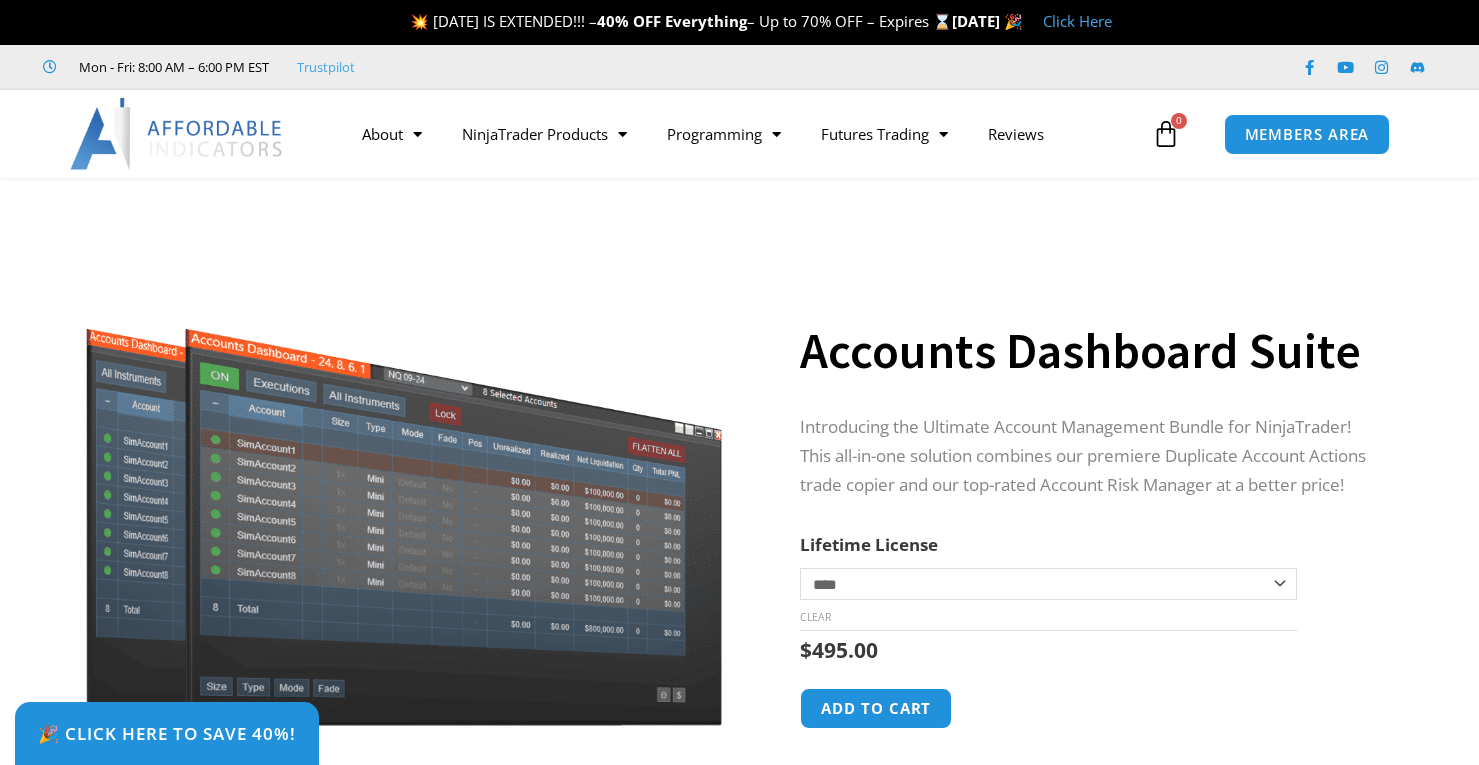 scroll, scrollTop: 0, scrollLeft: 0, axis: both 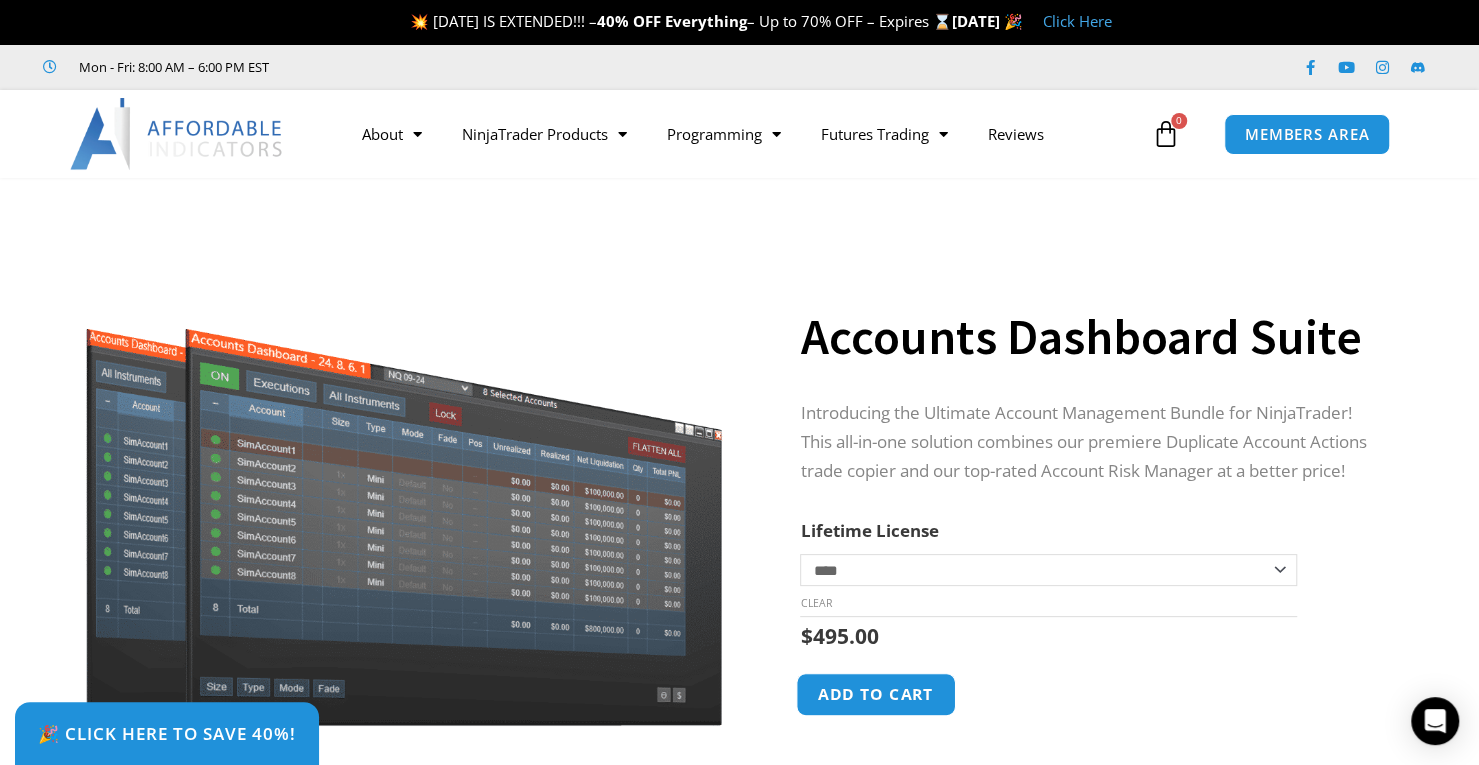 click on "Add to cart" 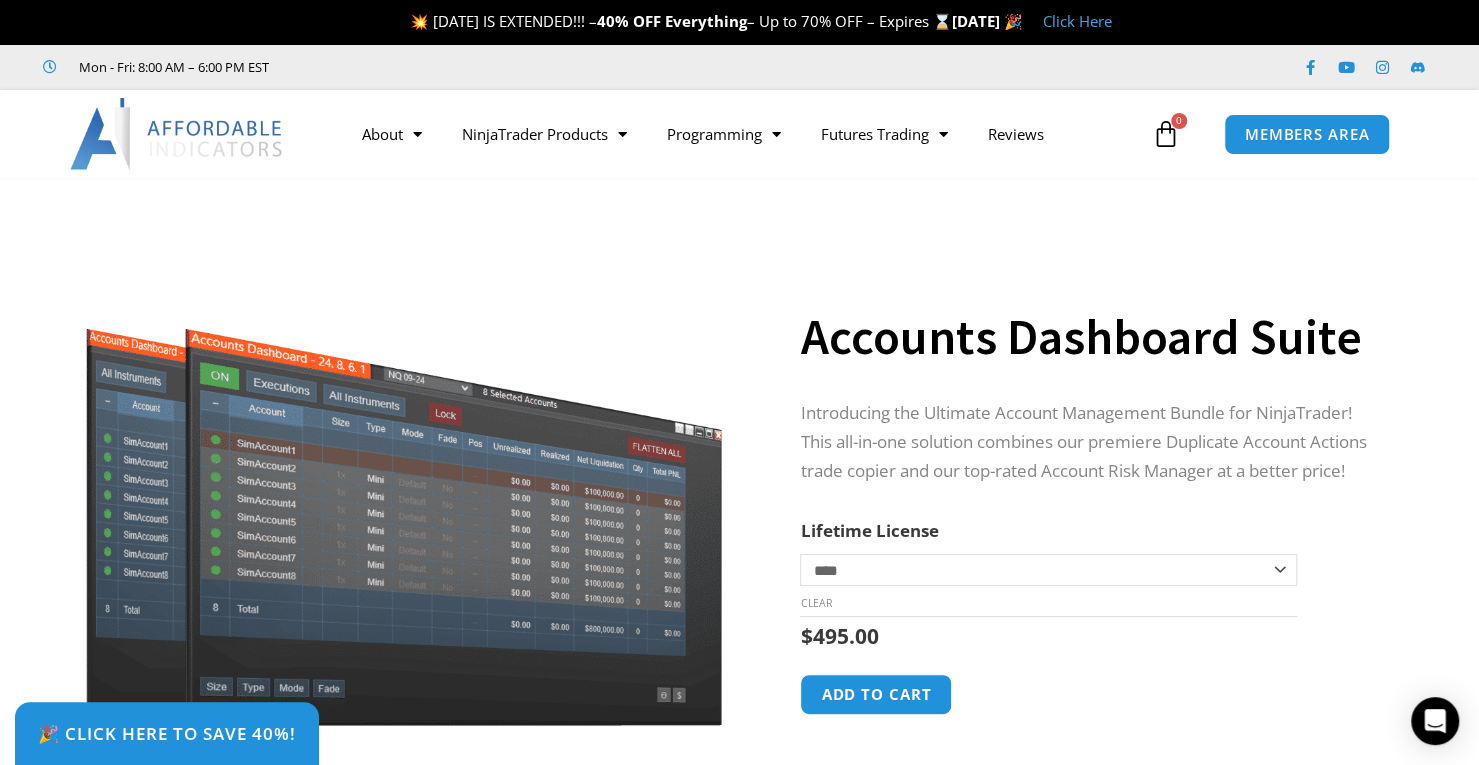 click on "🎉 Click Here to save 40%!" at bounding box center [754, 733] 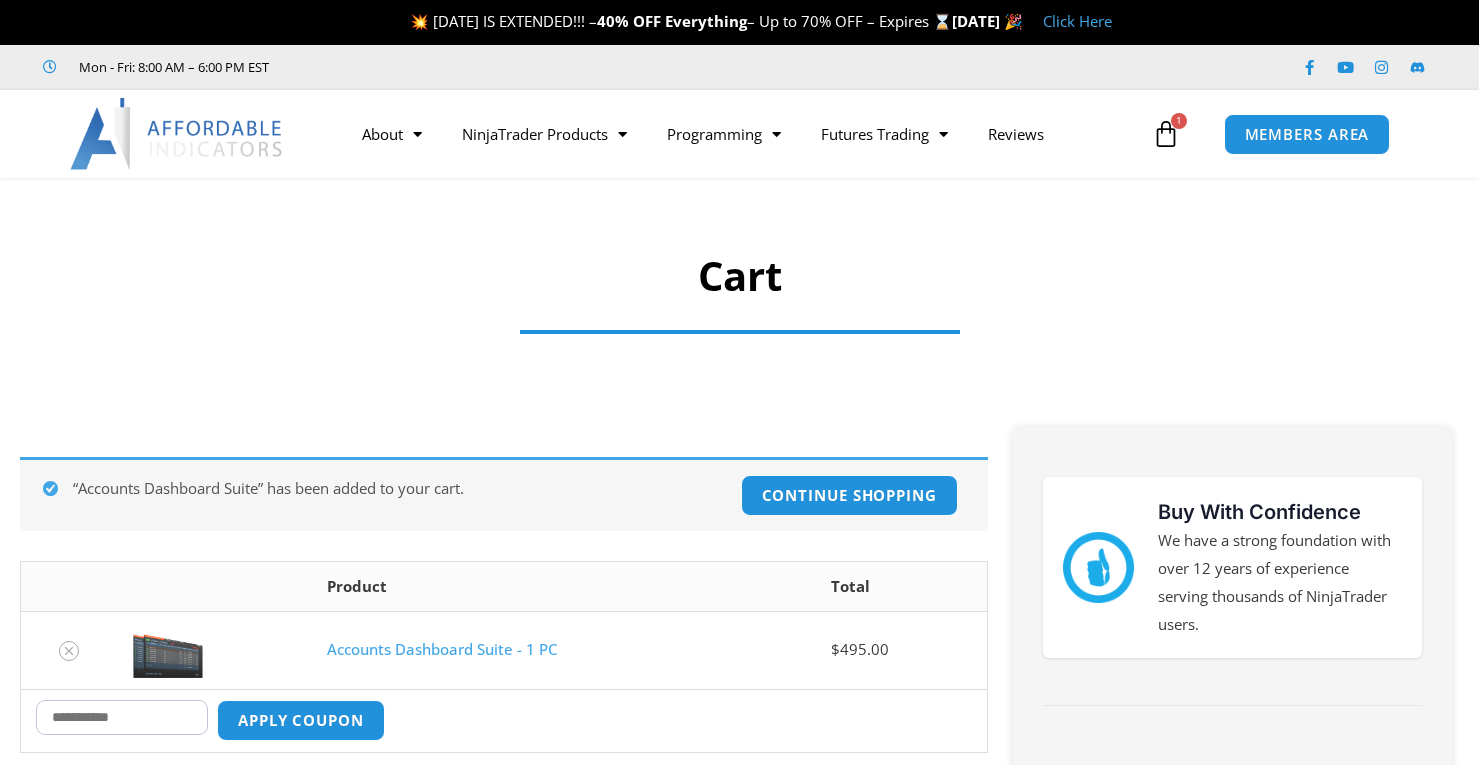 scroll, scrollTop: 0, scrollLeft: 0, axis: both 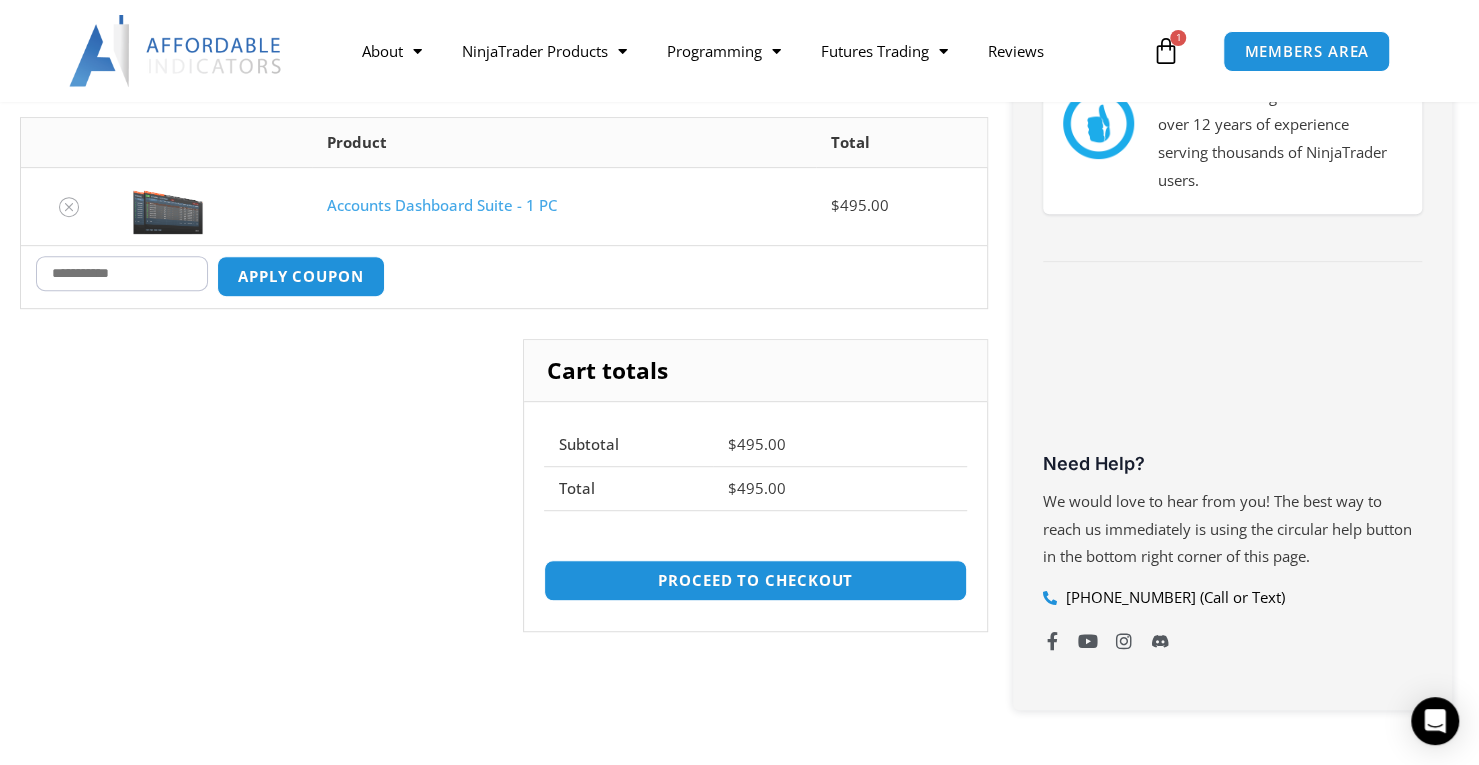 click on "Coupon:" at bounding box center (122, 273) 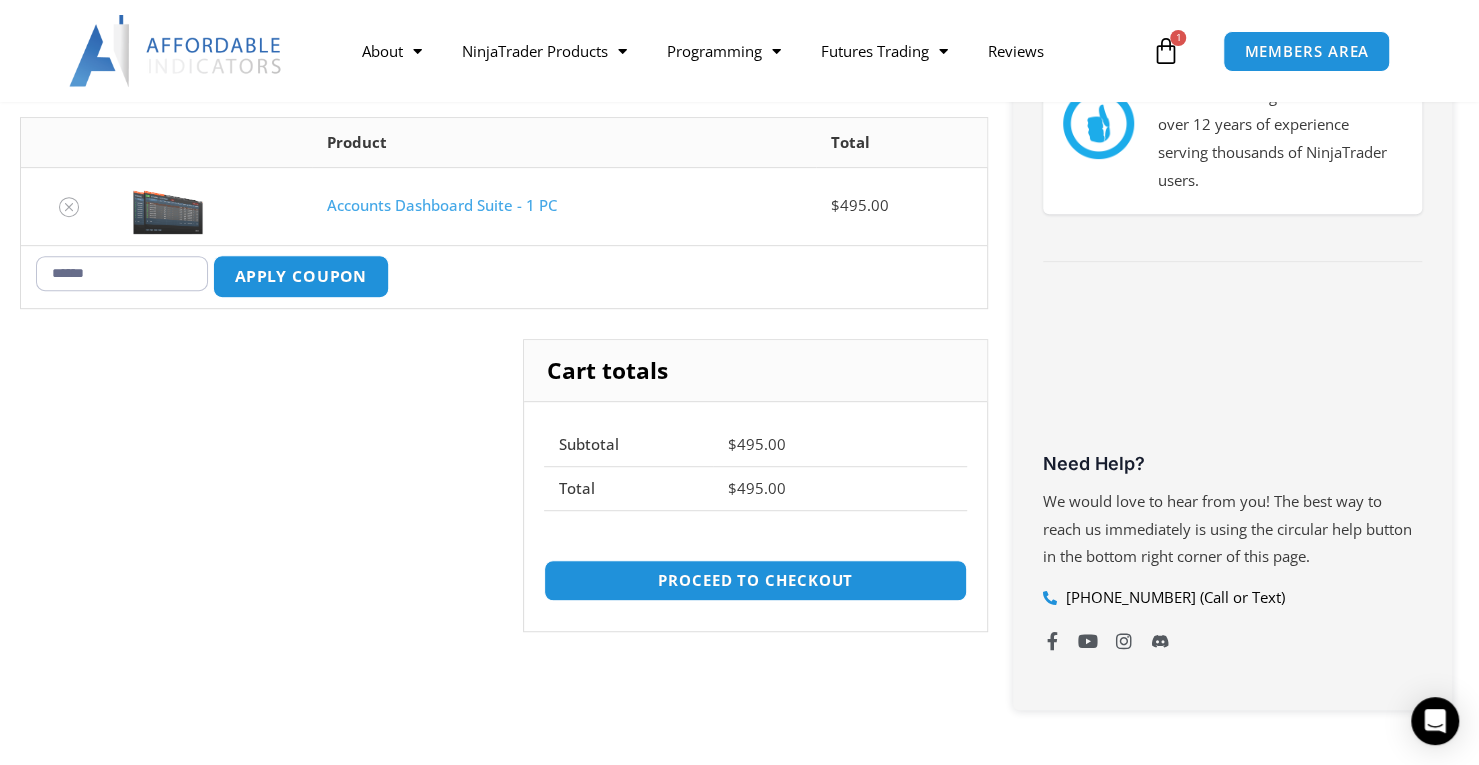 type on "******" 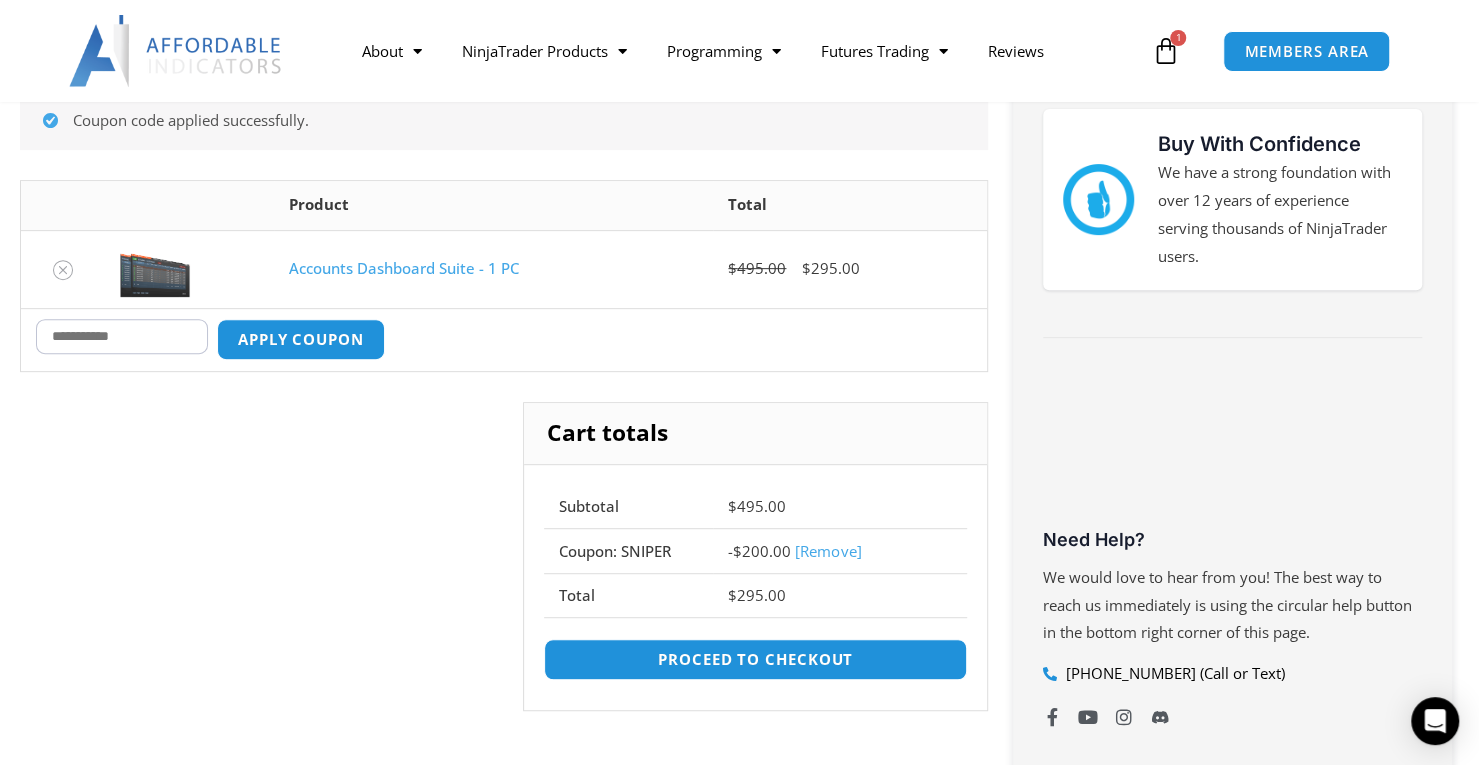 scroll, scrollTop: 357, scrollLeft: 0, axis: vertical 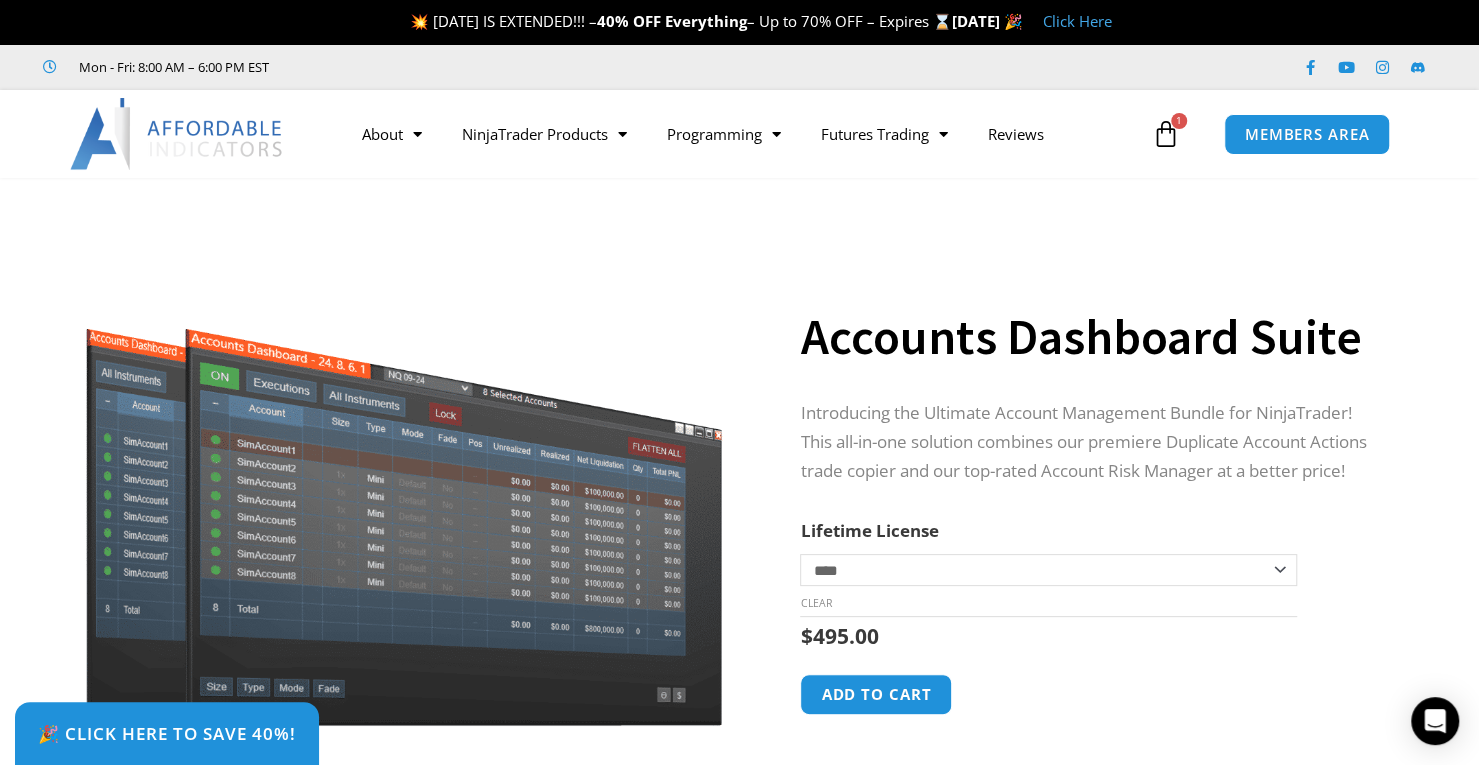 click on "**********" 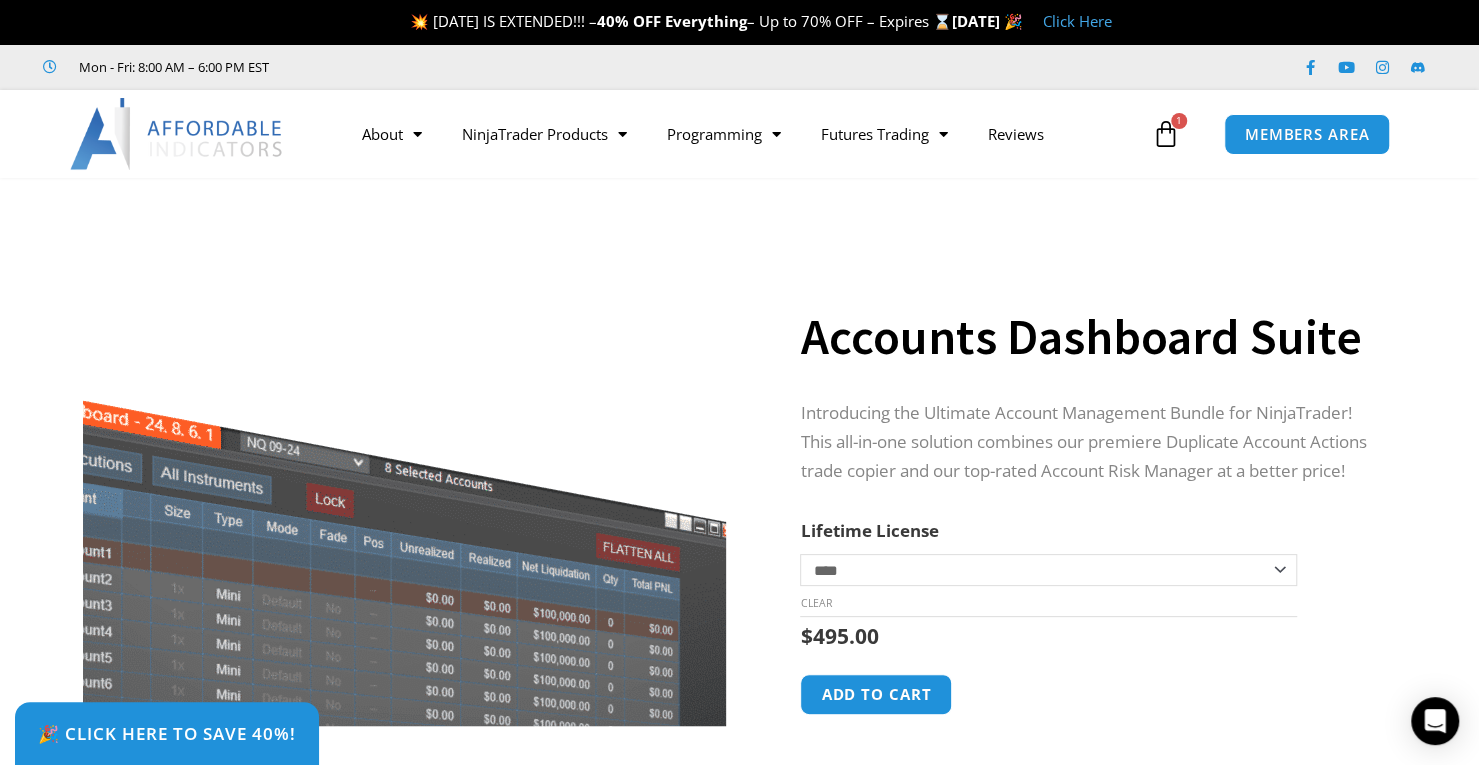 click at bounding box center [270, 581] 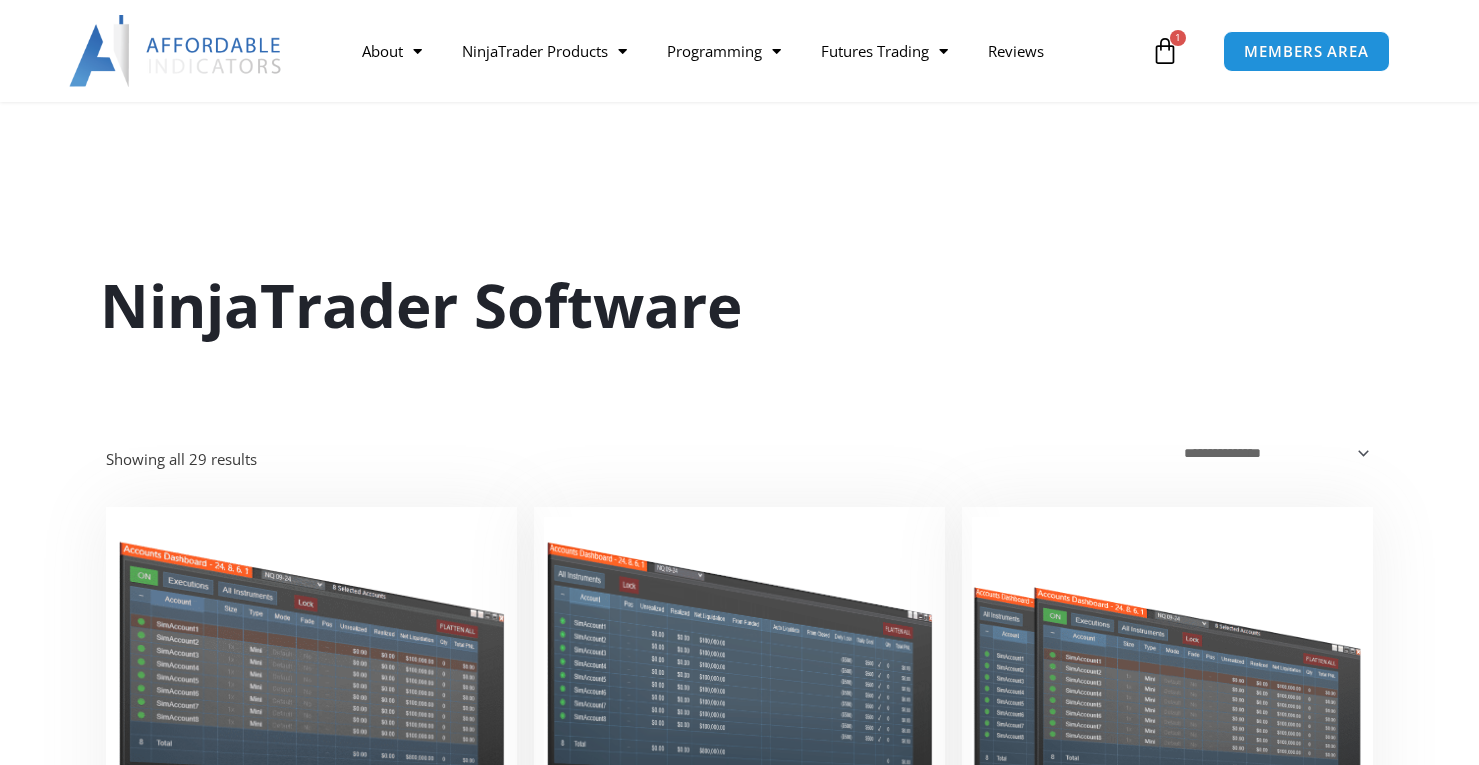 scroll, scrollTop: 400, scrollLeft: 0, axis: vertical 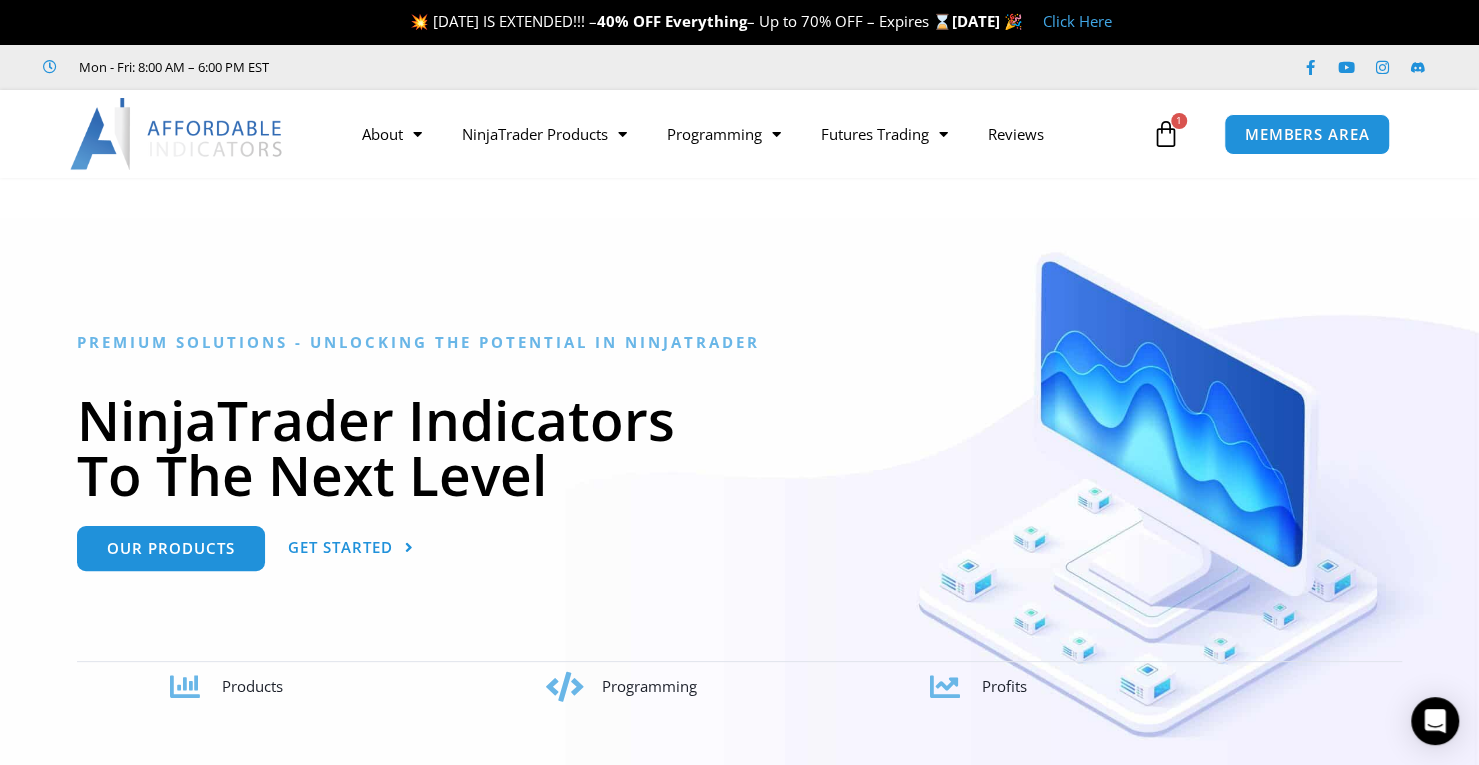 click on "Click Here" at bounding box center (1077, 21) 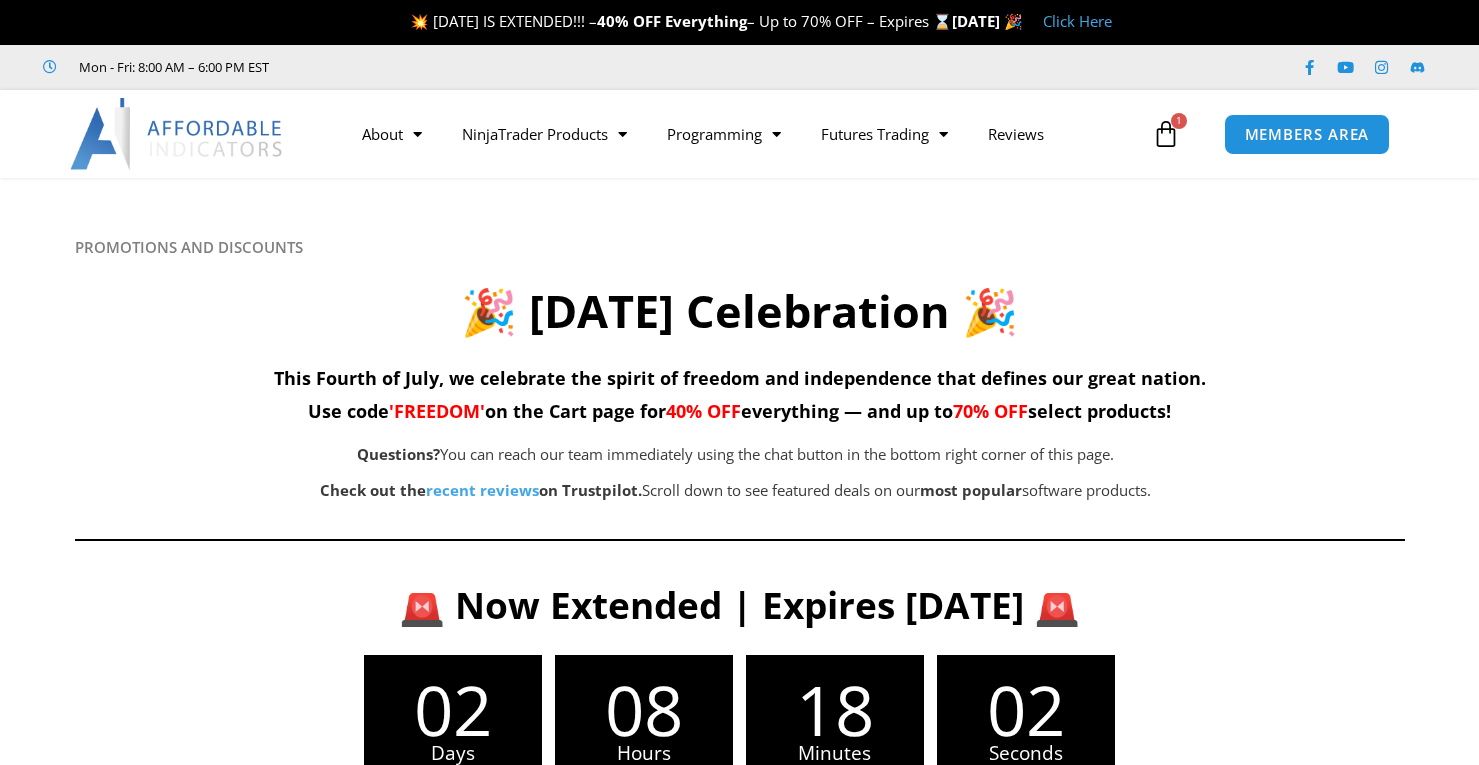 scroll, scrollTop: 0, scrollLeft: 0, axis: both 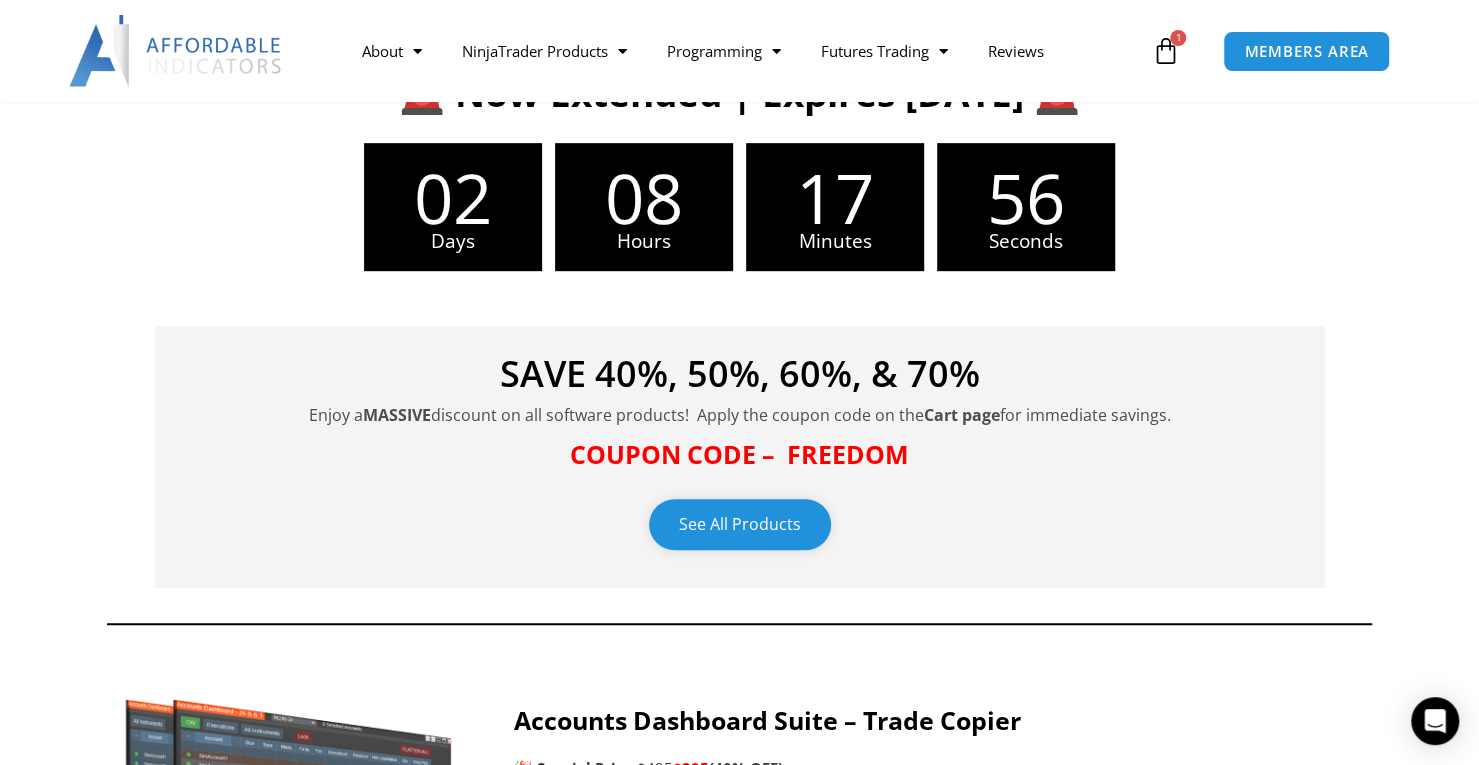 click on "See All Products" at bounding box center (740, 524) 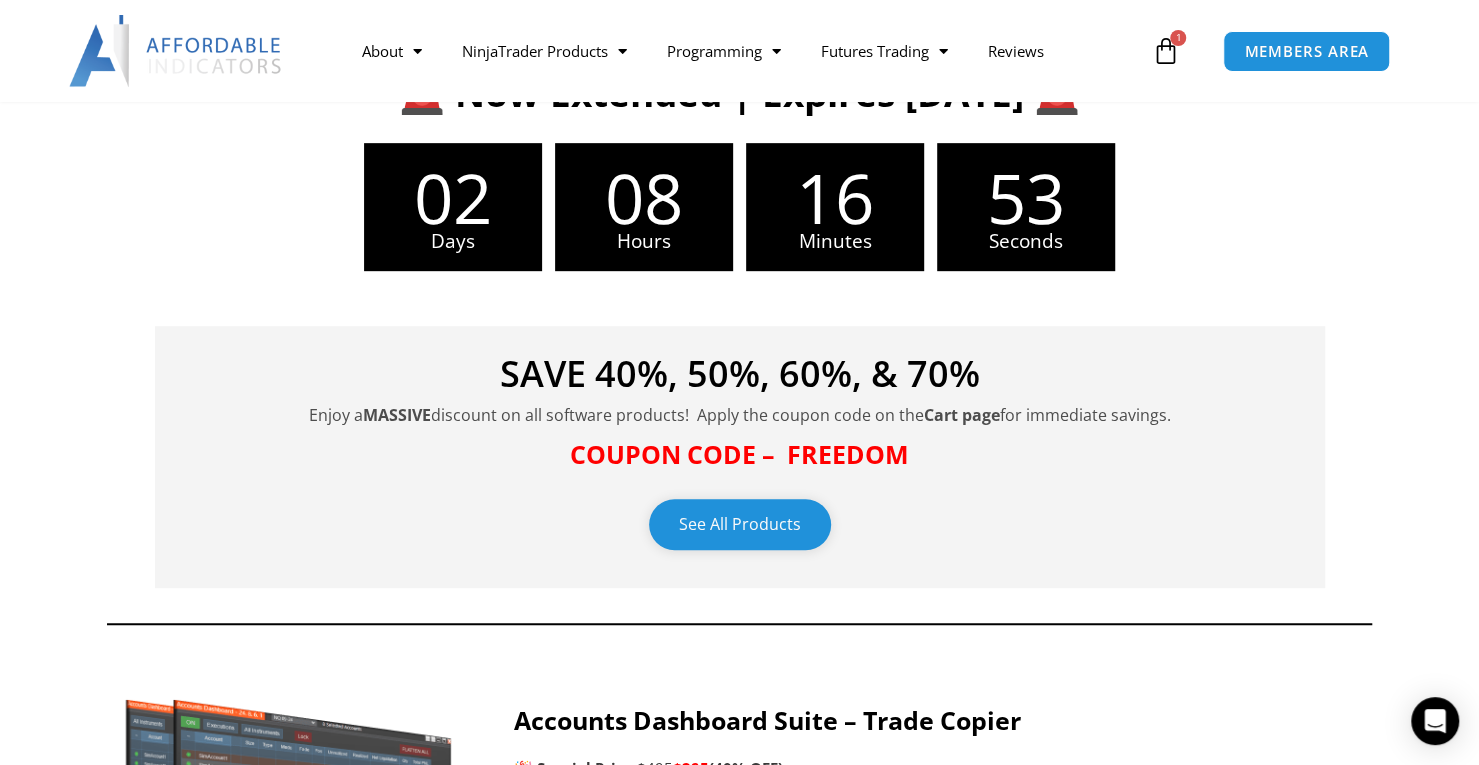 click on "See All Products" at bounding box center (740, 524) 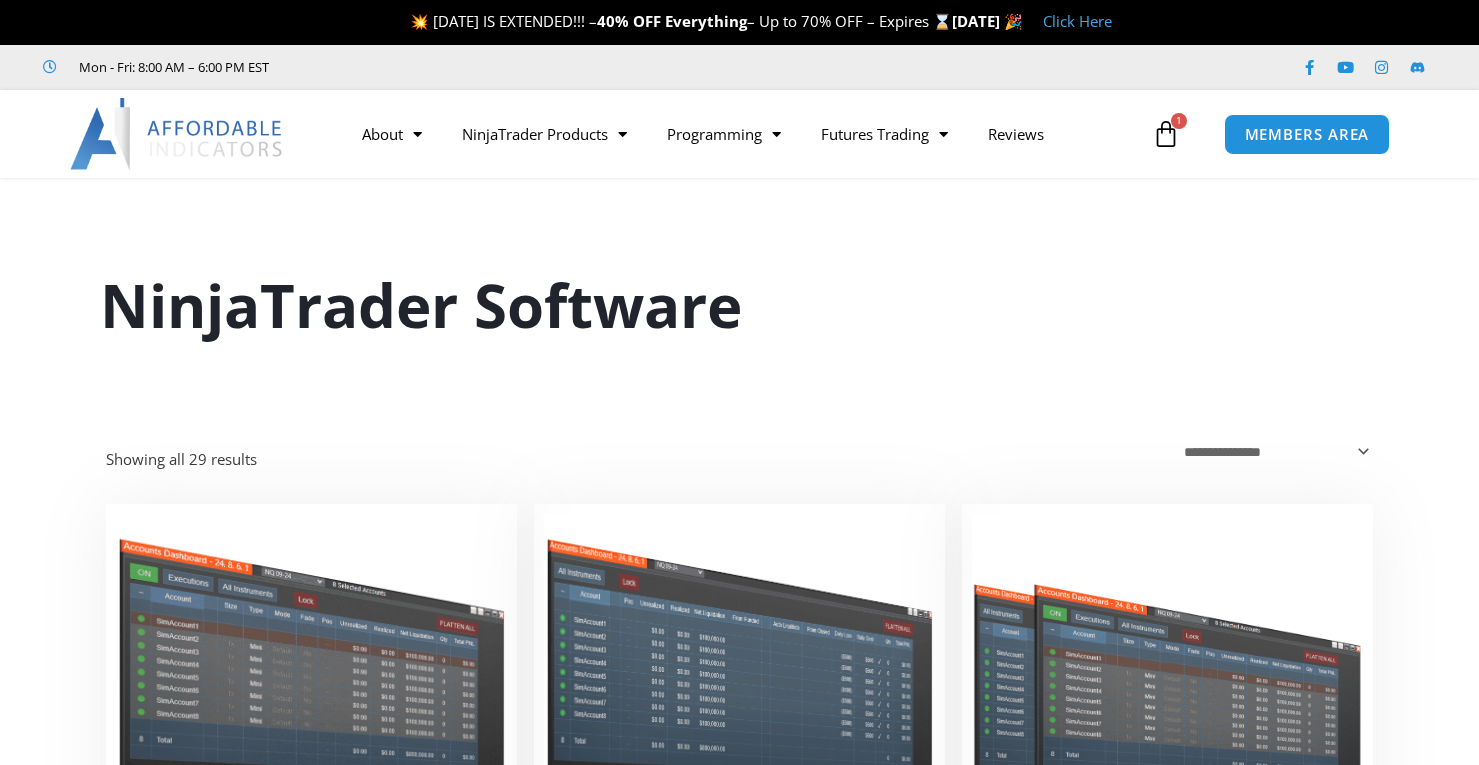 scroll, scrollTop: 0, scrollLeft: 0, axis: both 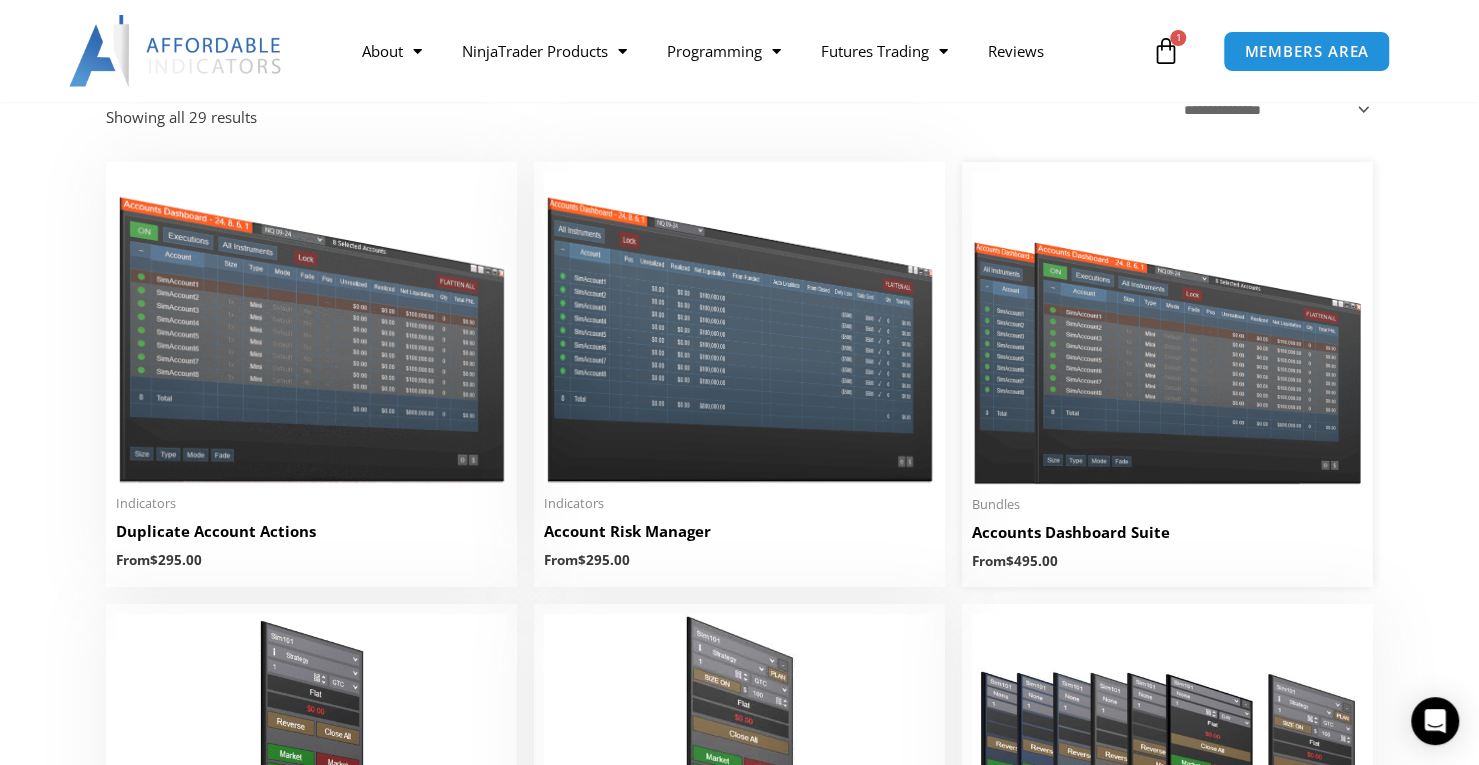 click at bounding box center (1167, 328) 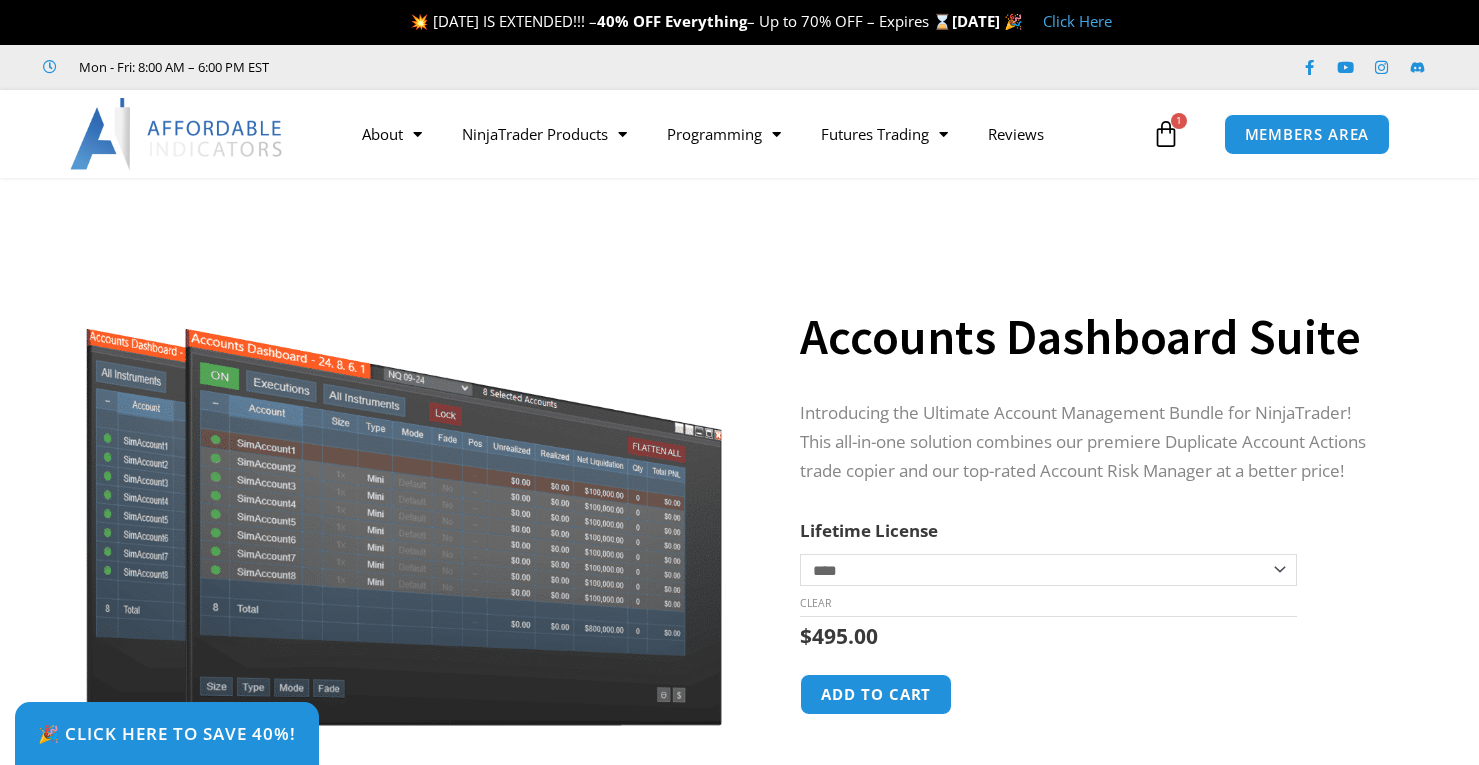 scroll, scrollTop: 0, scrollLeft: 0, axis: both 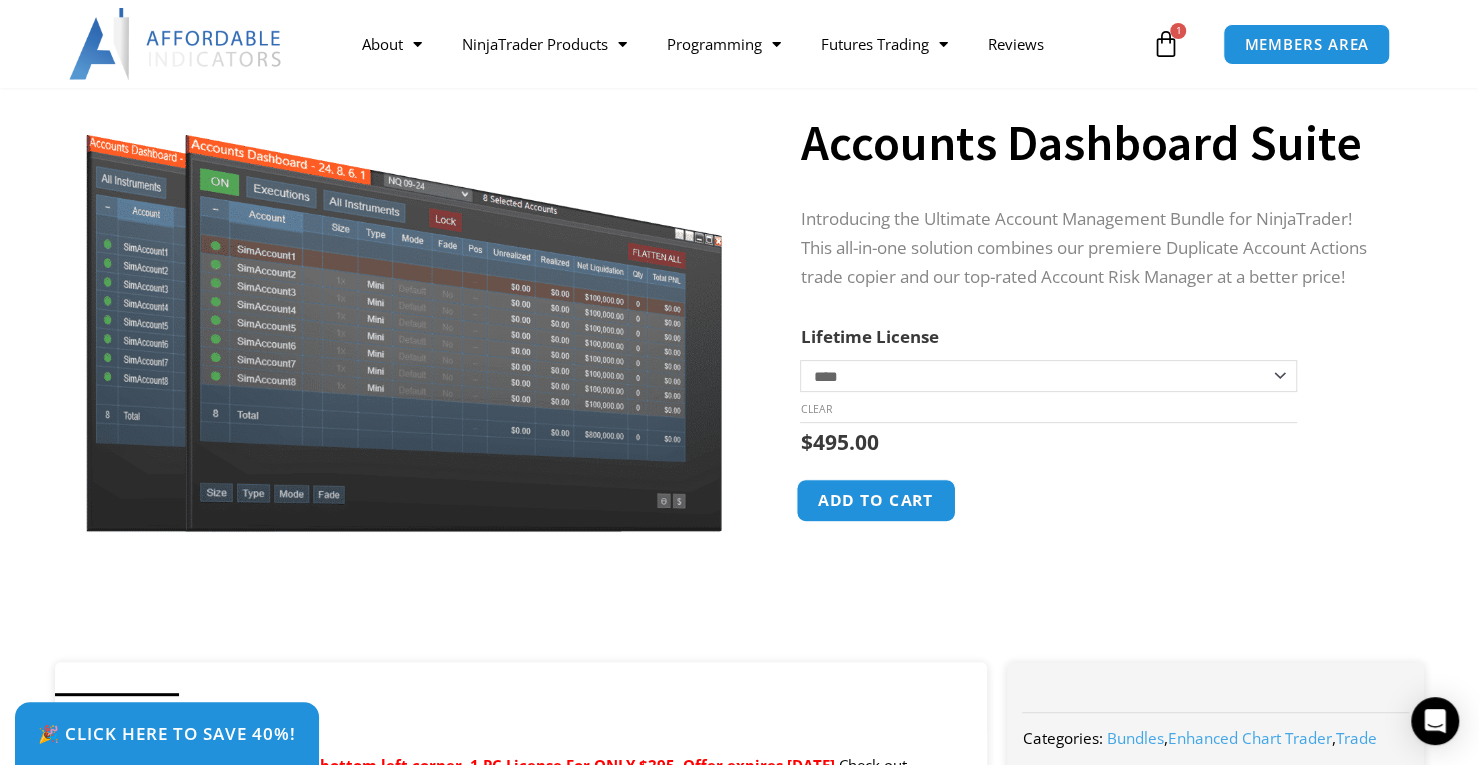 click on "Add to cart" 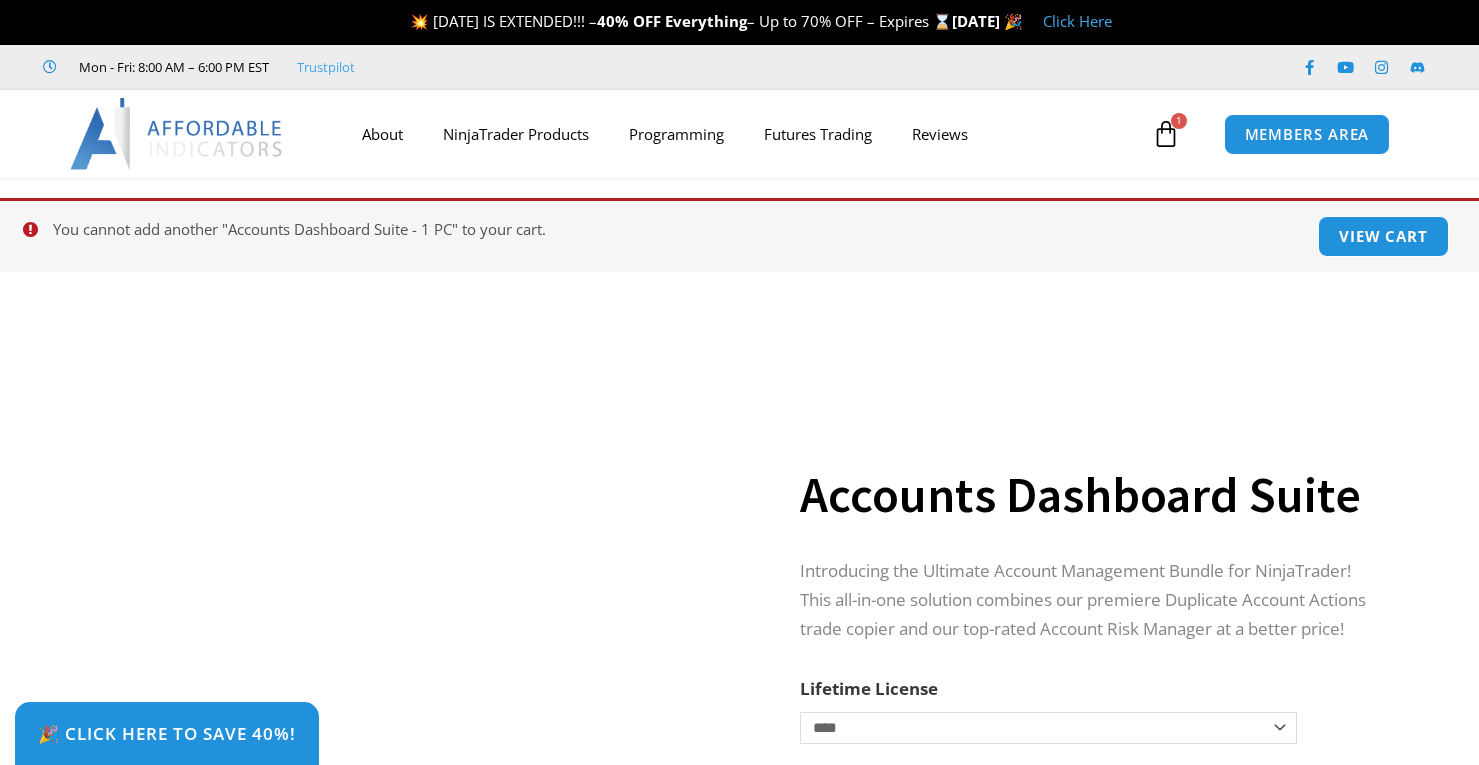 click on "Accounts Dashboard Suite" at bounding box center (1092, 495) 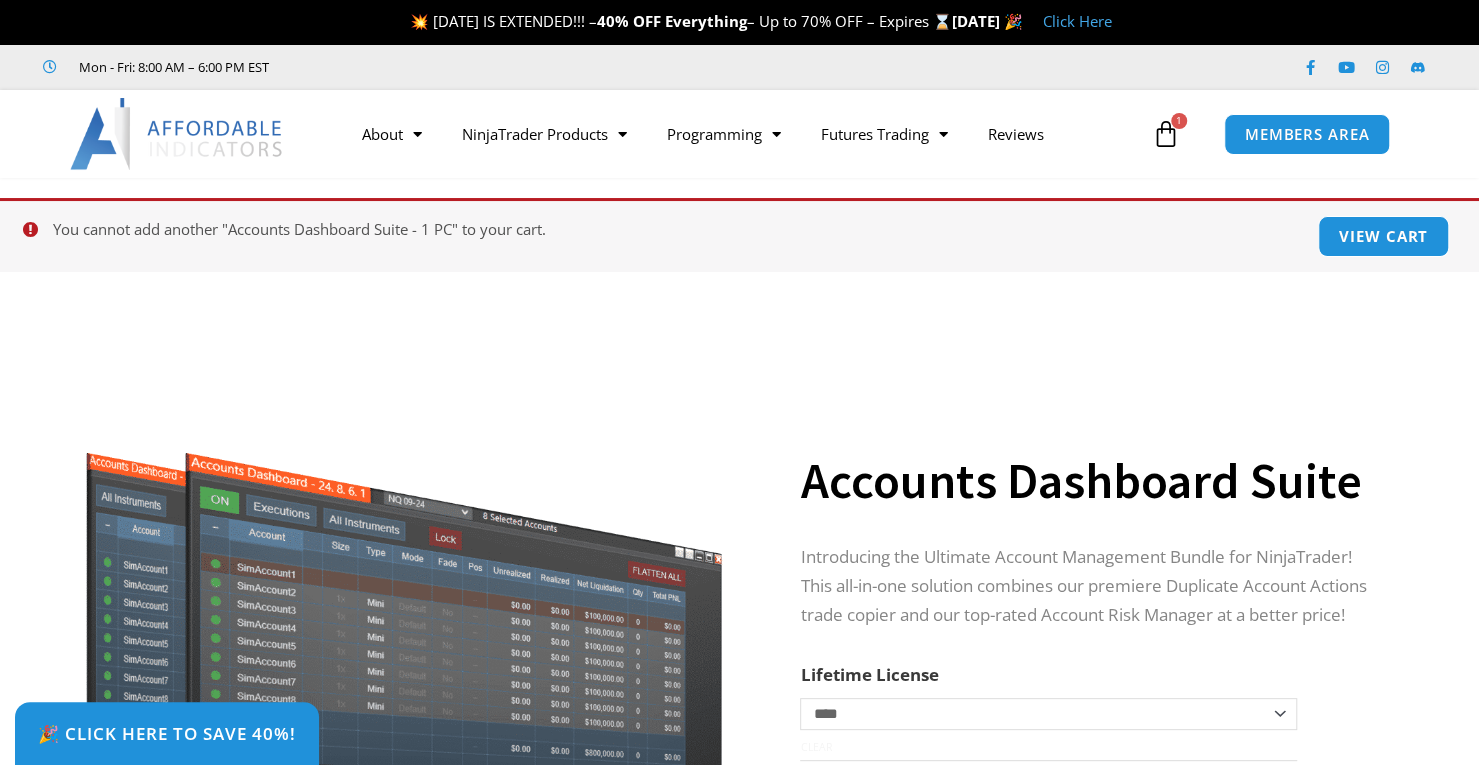 scroll, scrollTop: 0, scrollLeft: 0, axis: both 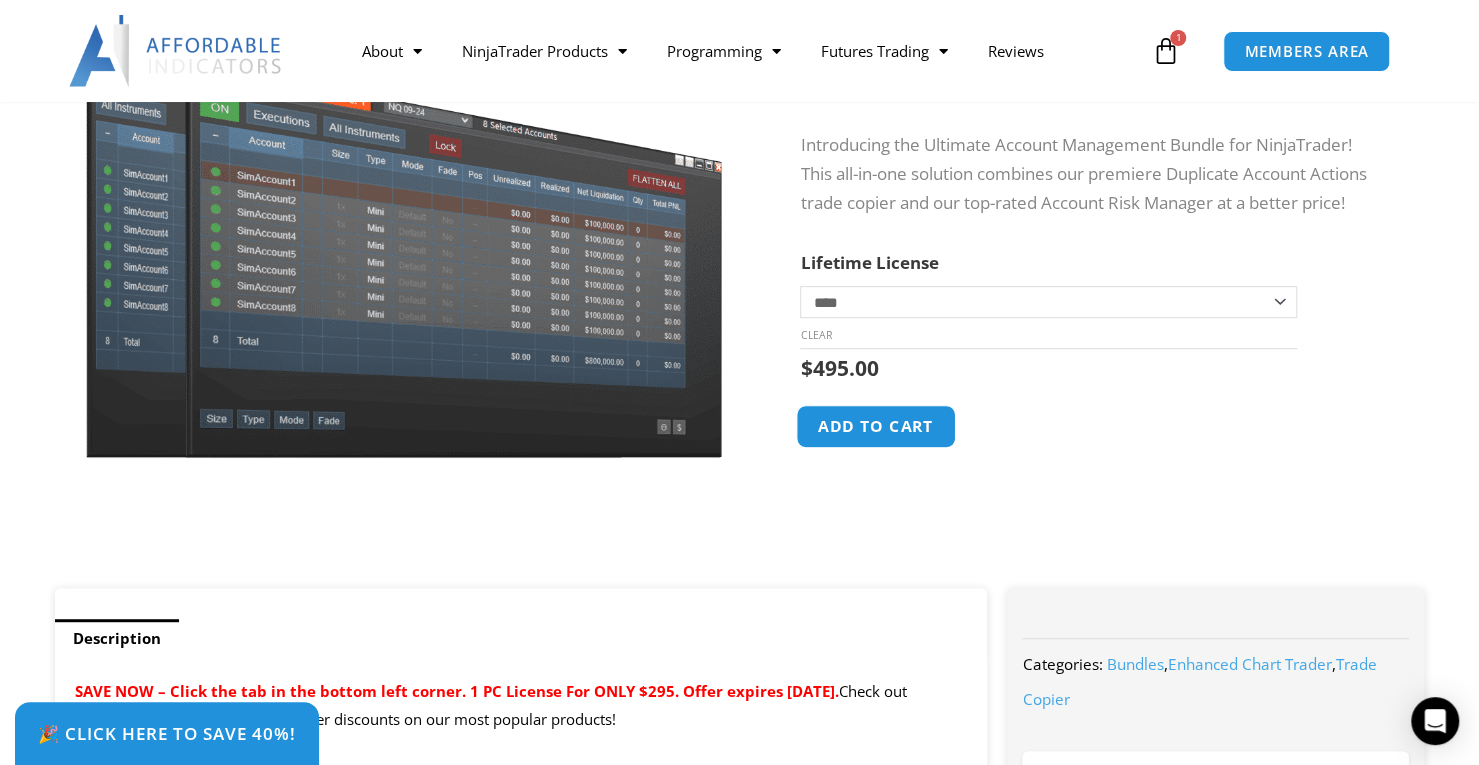click on "Add to cart" 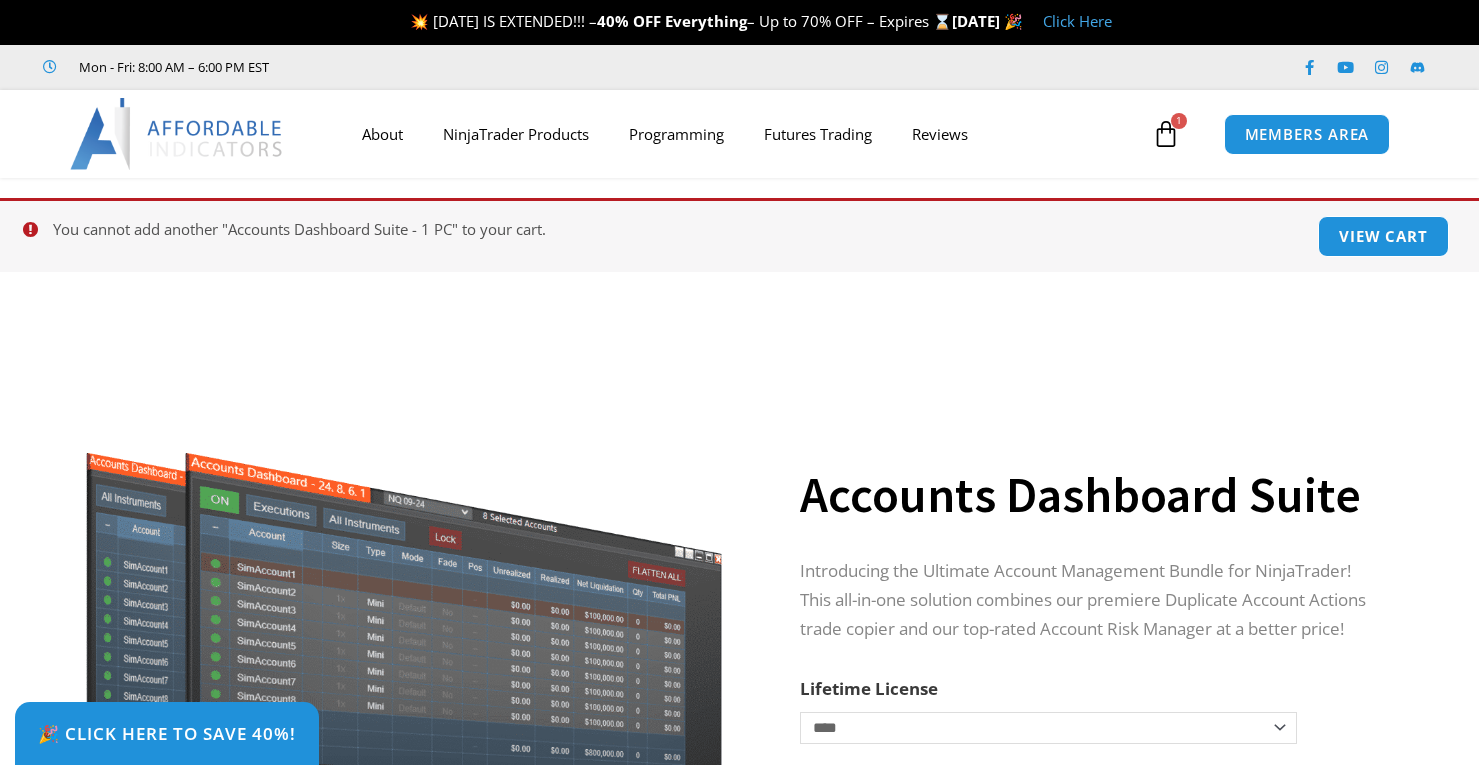scroll, scrollTop: 0, scrollLeft: 0, axis: both 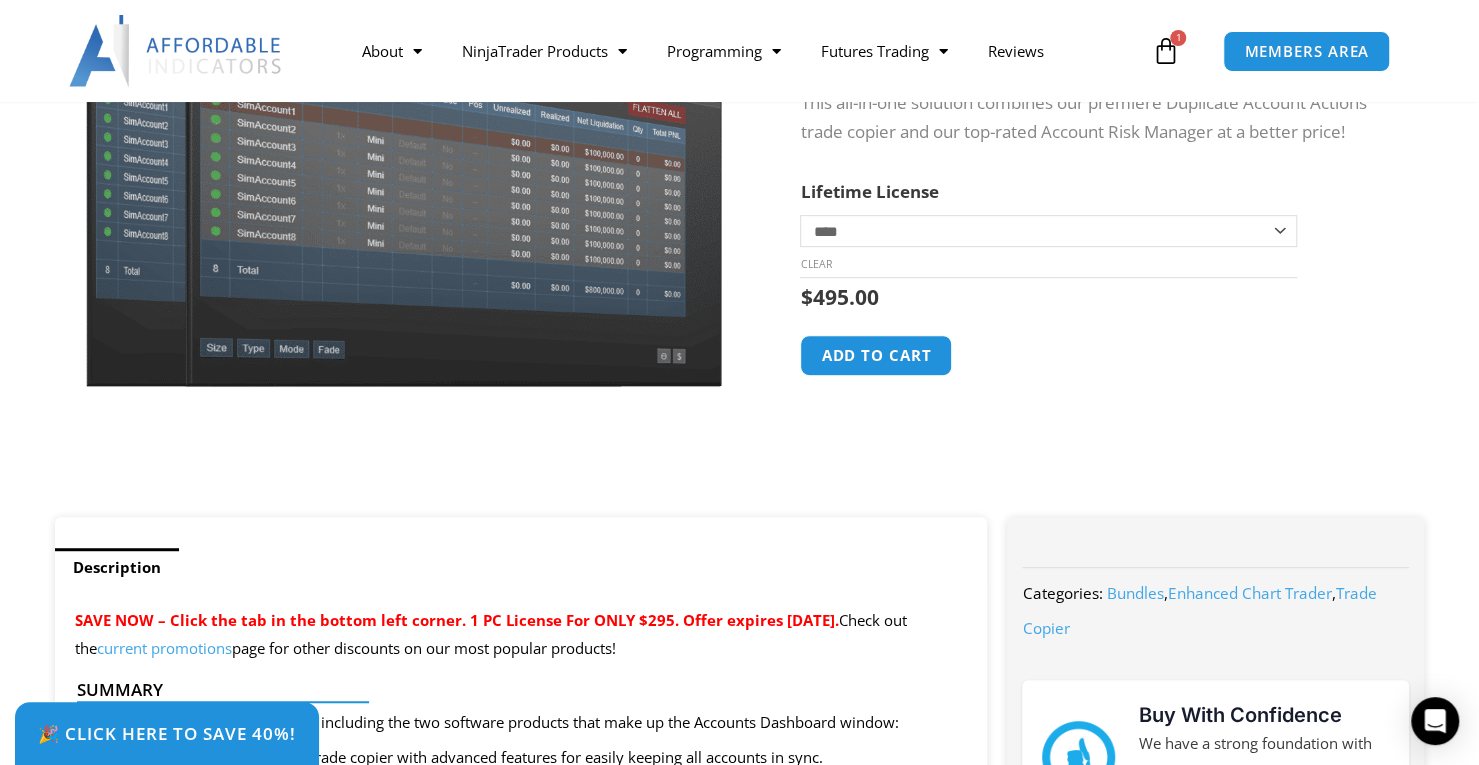 click at bounding box center [1165, 51] 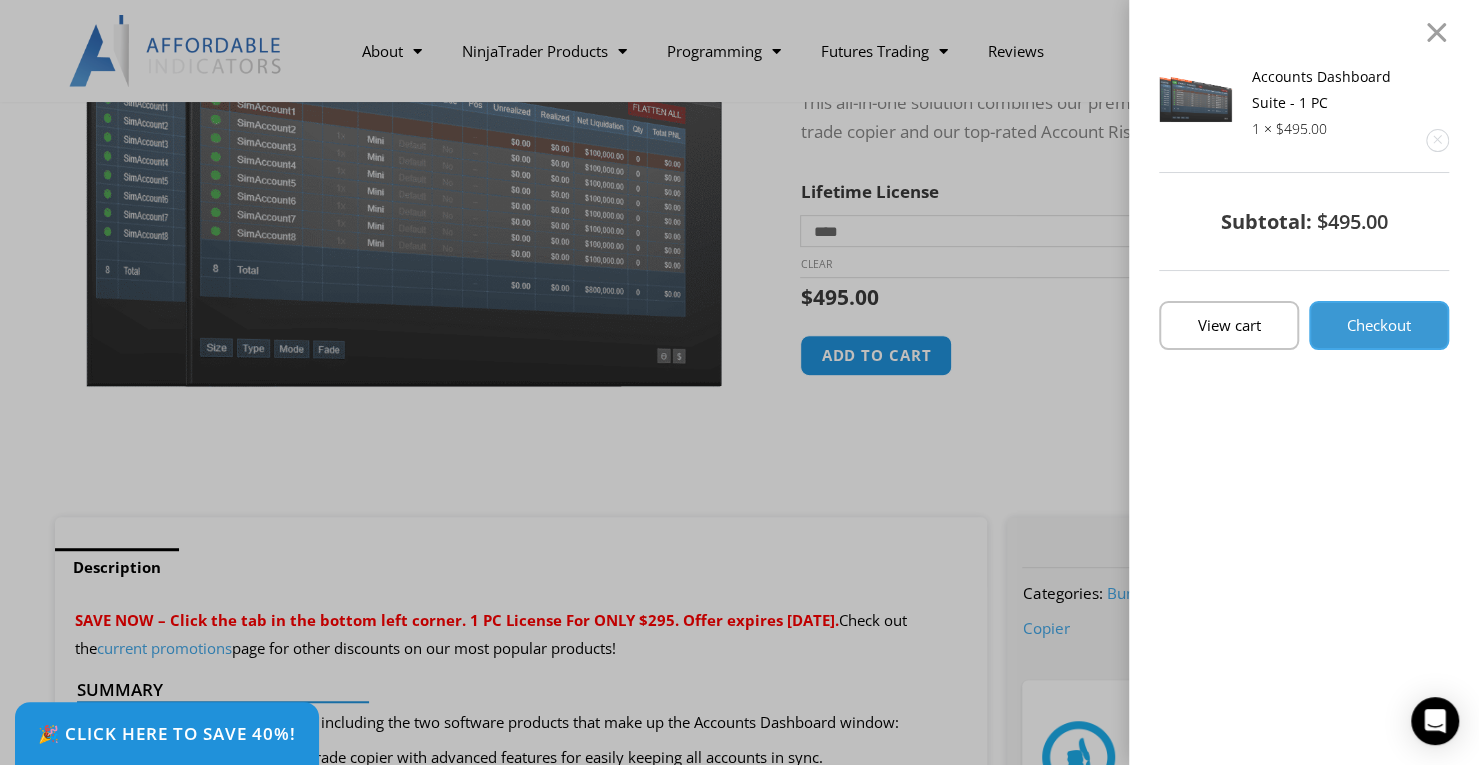 click on "Checkout" at bounding box center [1379, 325] 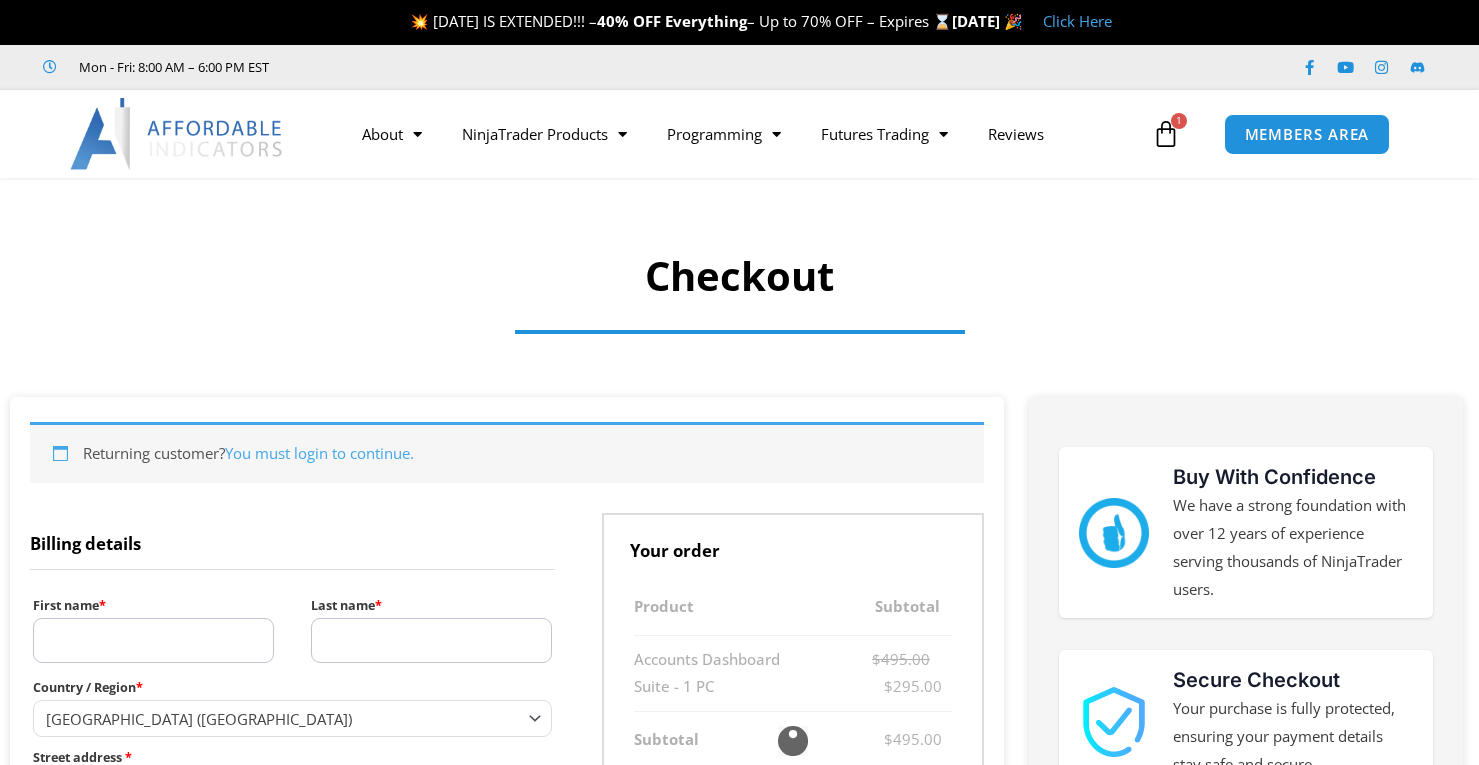 select on "**" 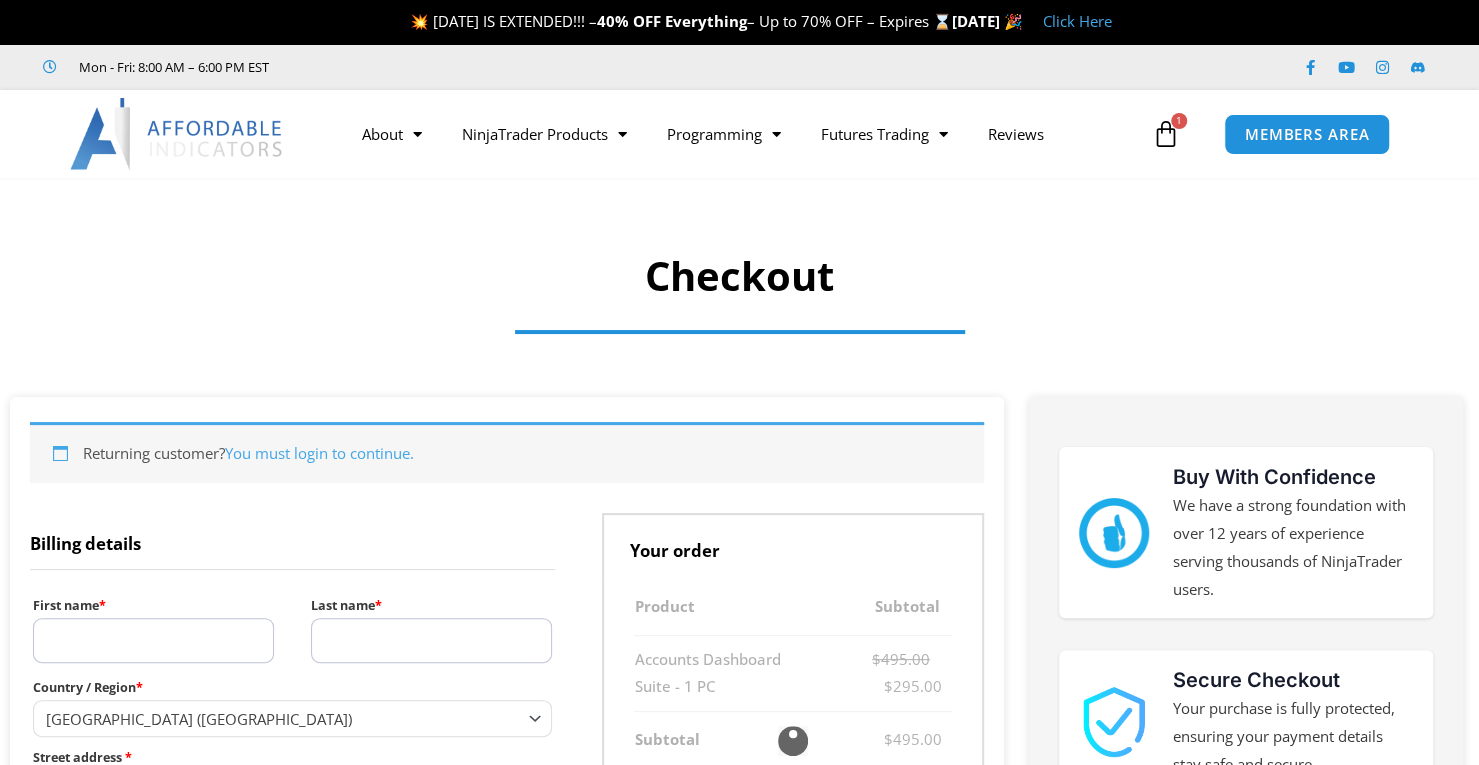 scroll, scrollTop: 0, scrollLeft: 0, axis: both 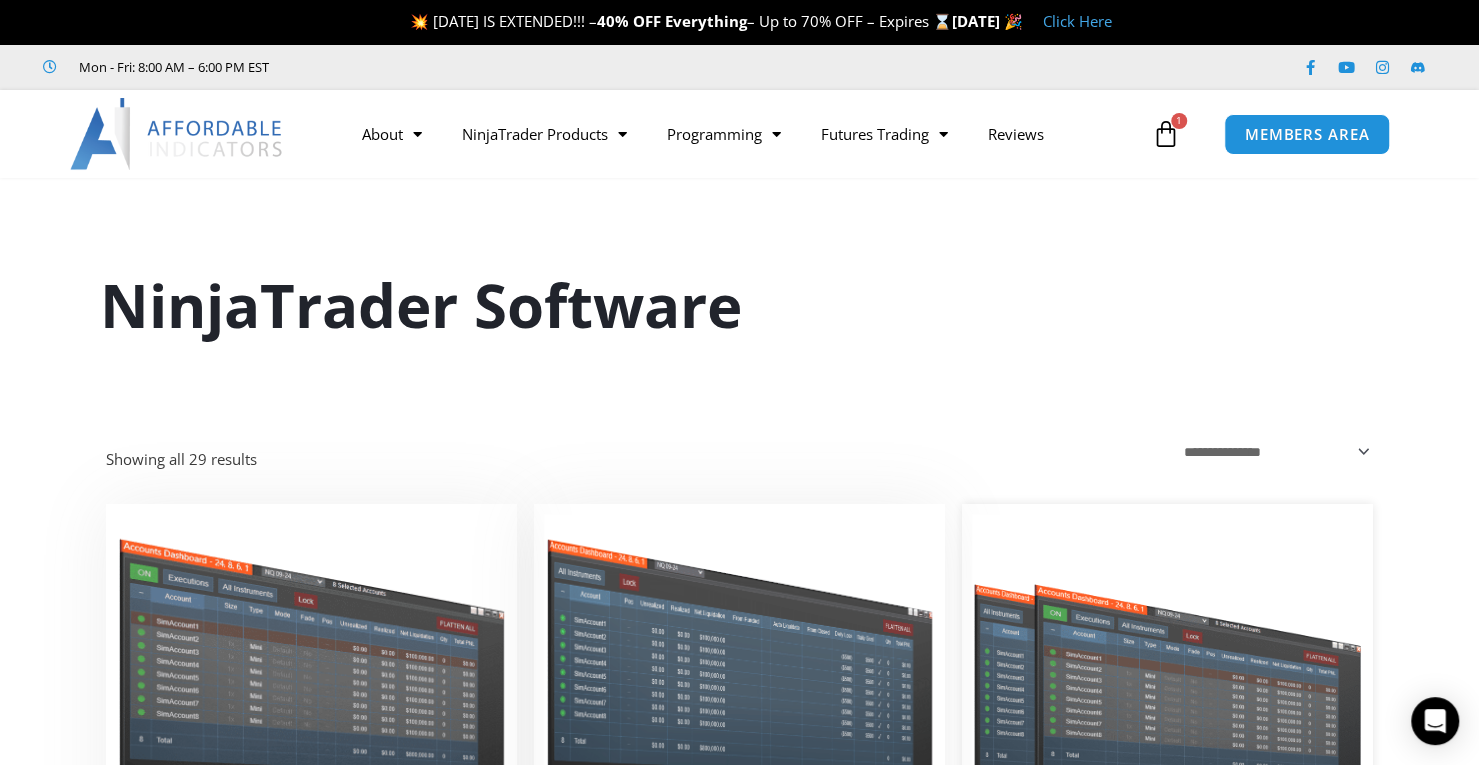 click at bounding box center (1167, 670) 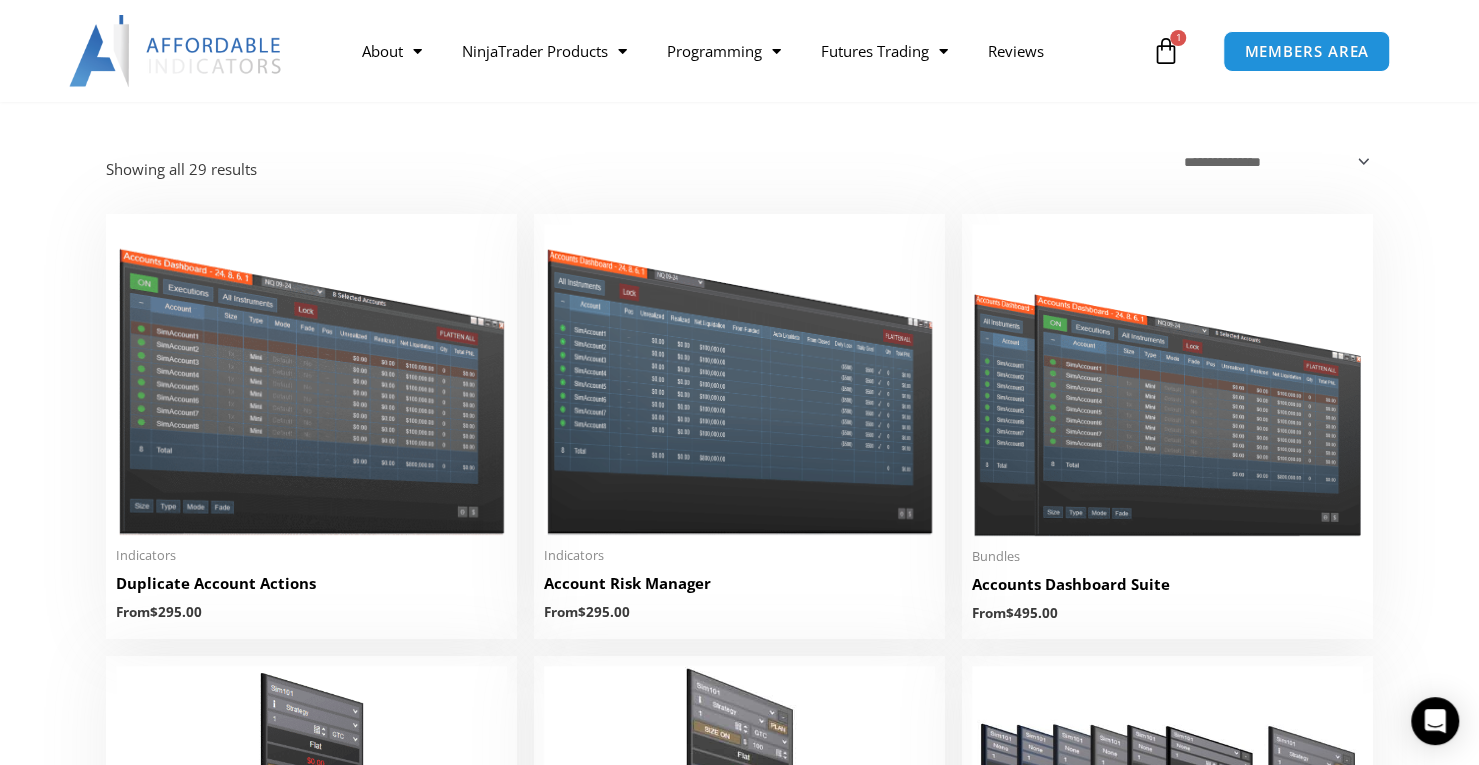 scroll, scrollTop: 291, scrollLeft: 0, axis: vertical 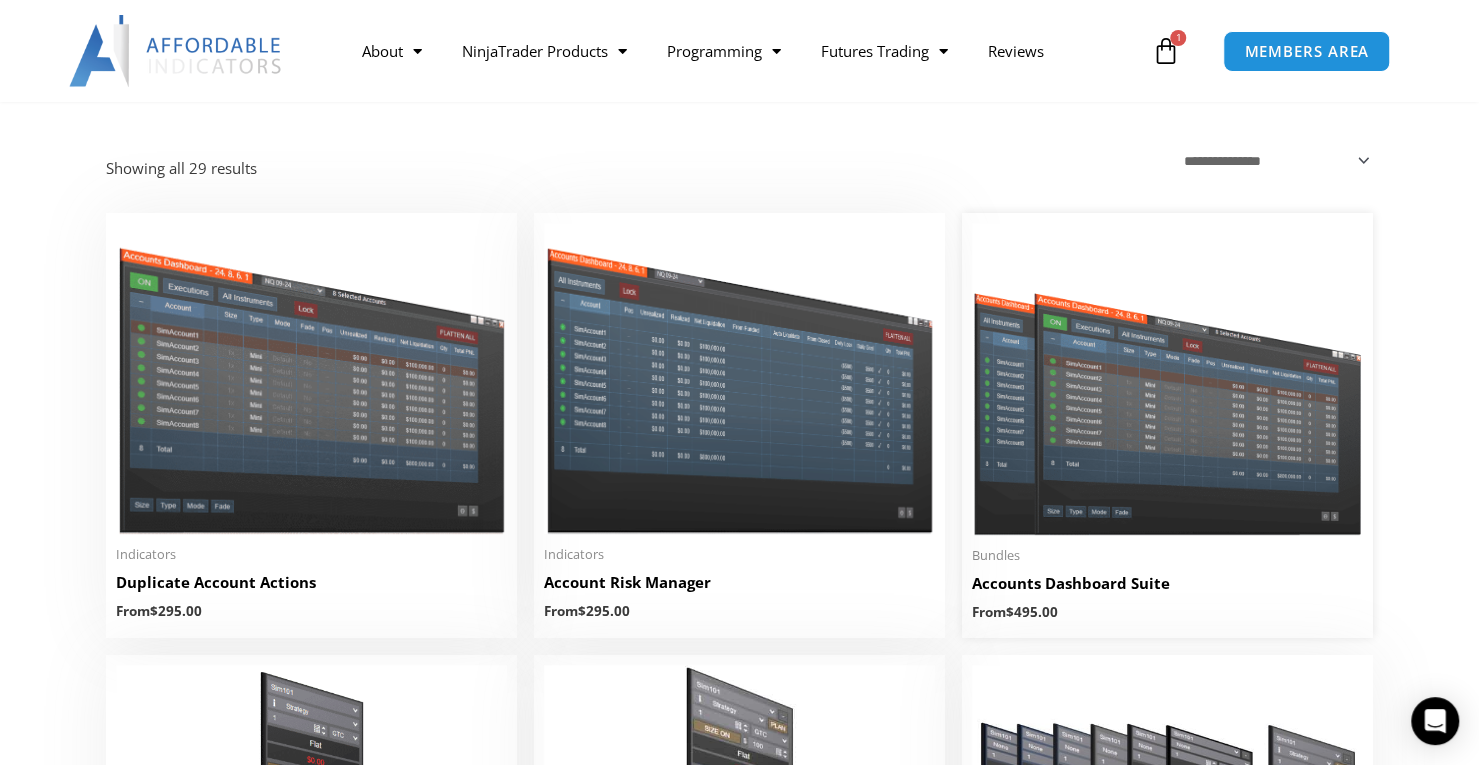 click on "Accounts Dashboard Suite" at bounding box center (1167, 583) 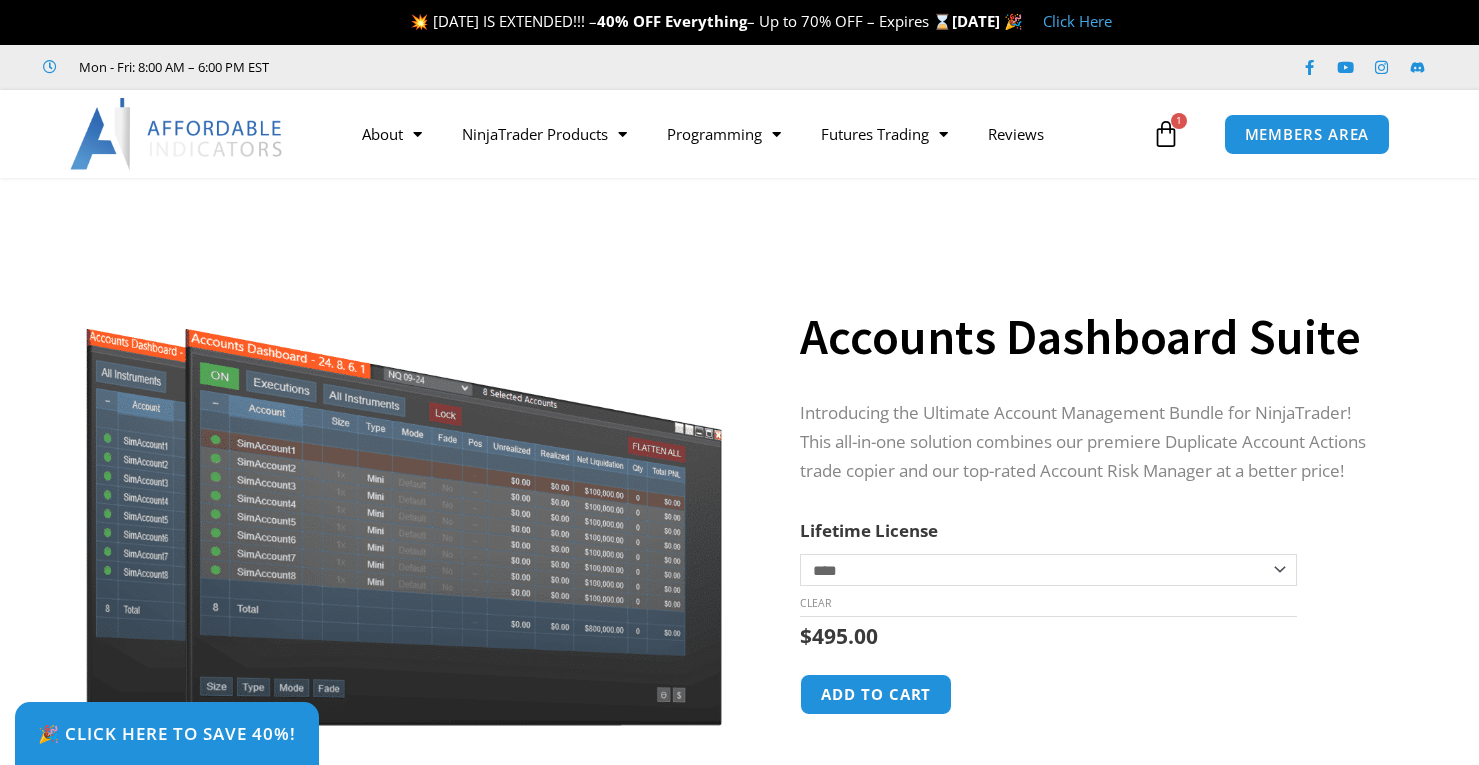 scroll, scrollTop: 0, scrollLeft: 0, axis: both 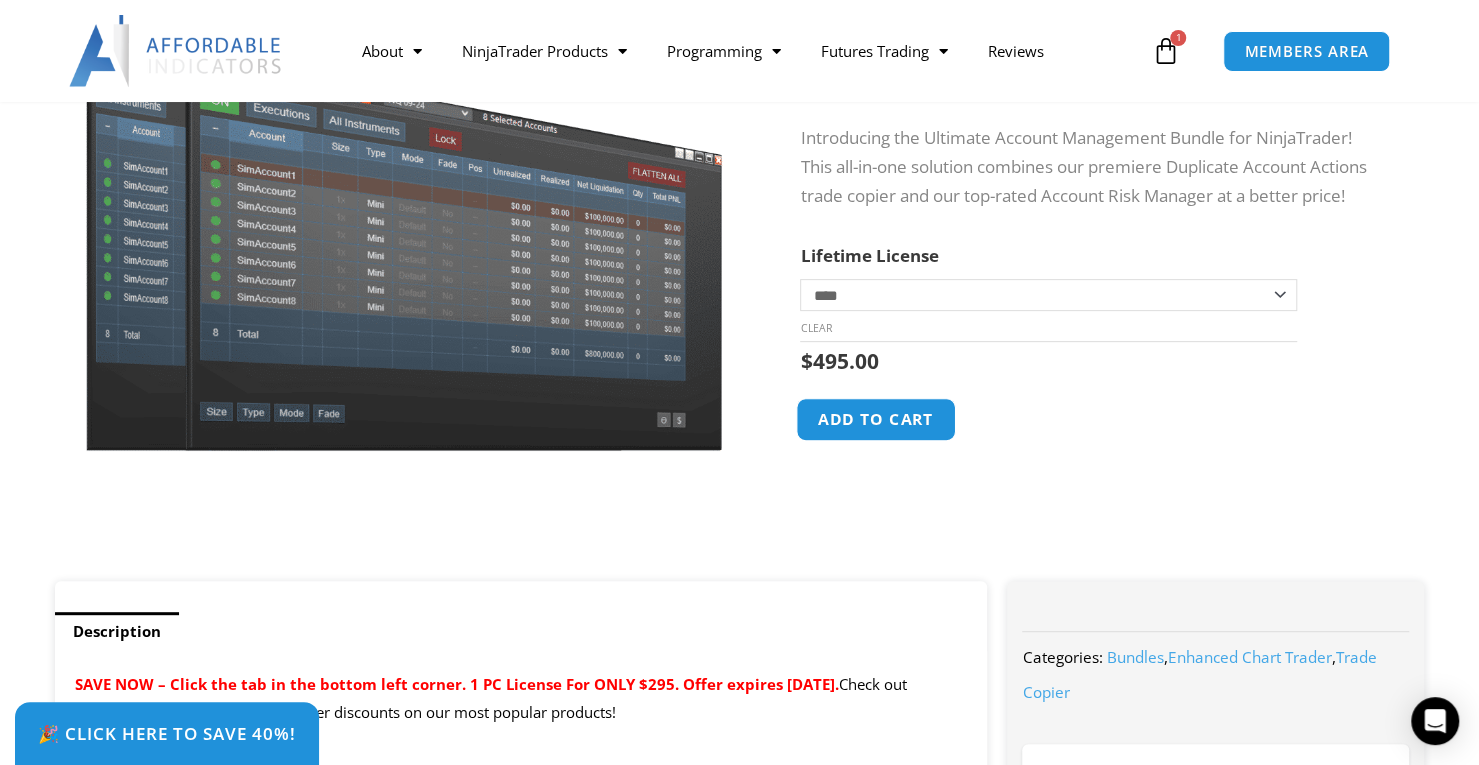 click on "Add to cart" 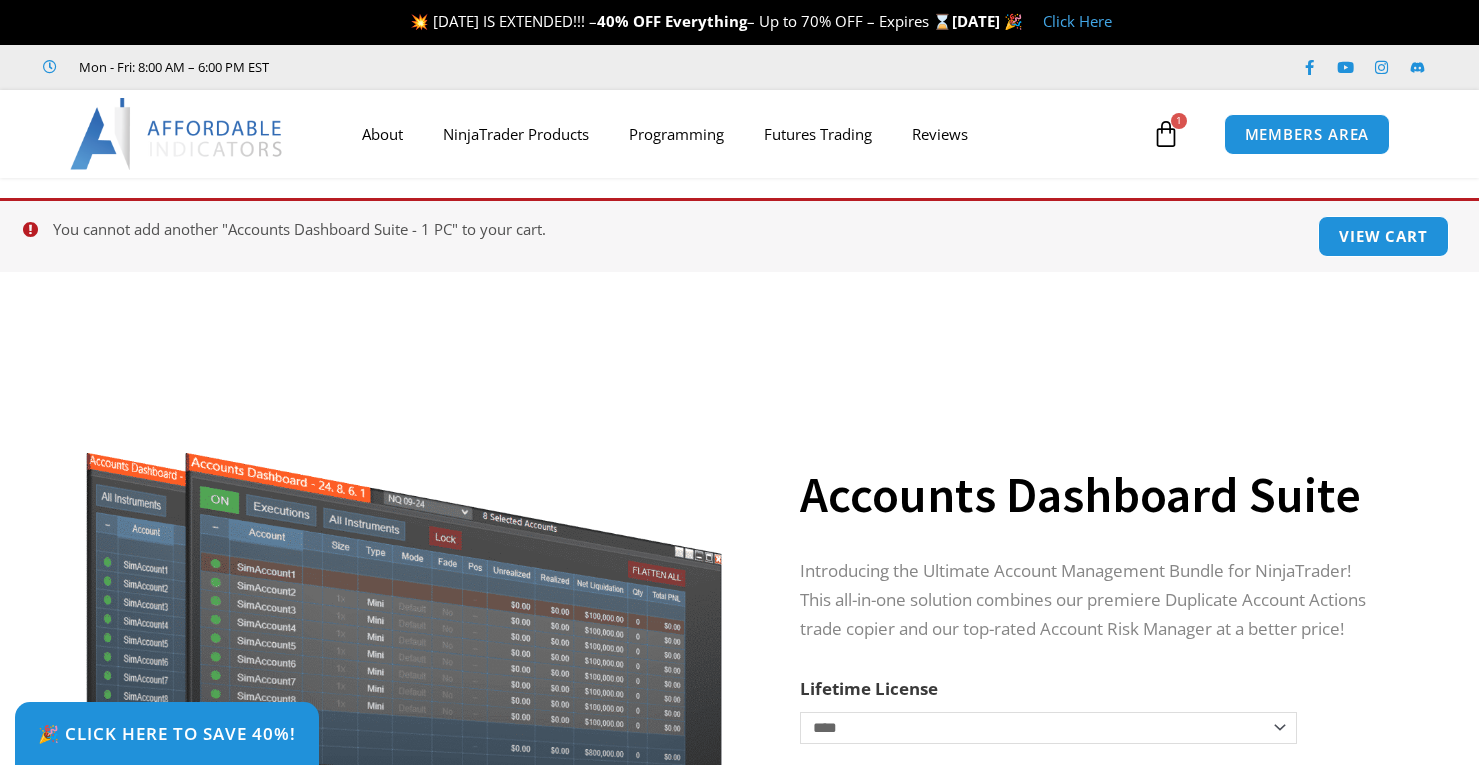 scroll, scrollTop: 0, scrollLeft: 0, axis: both 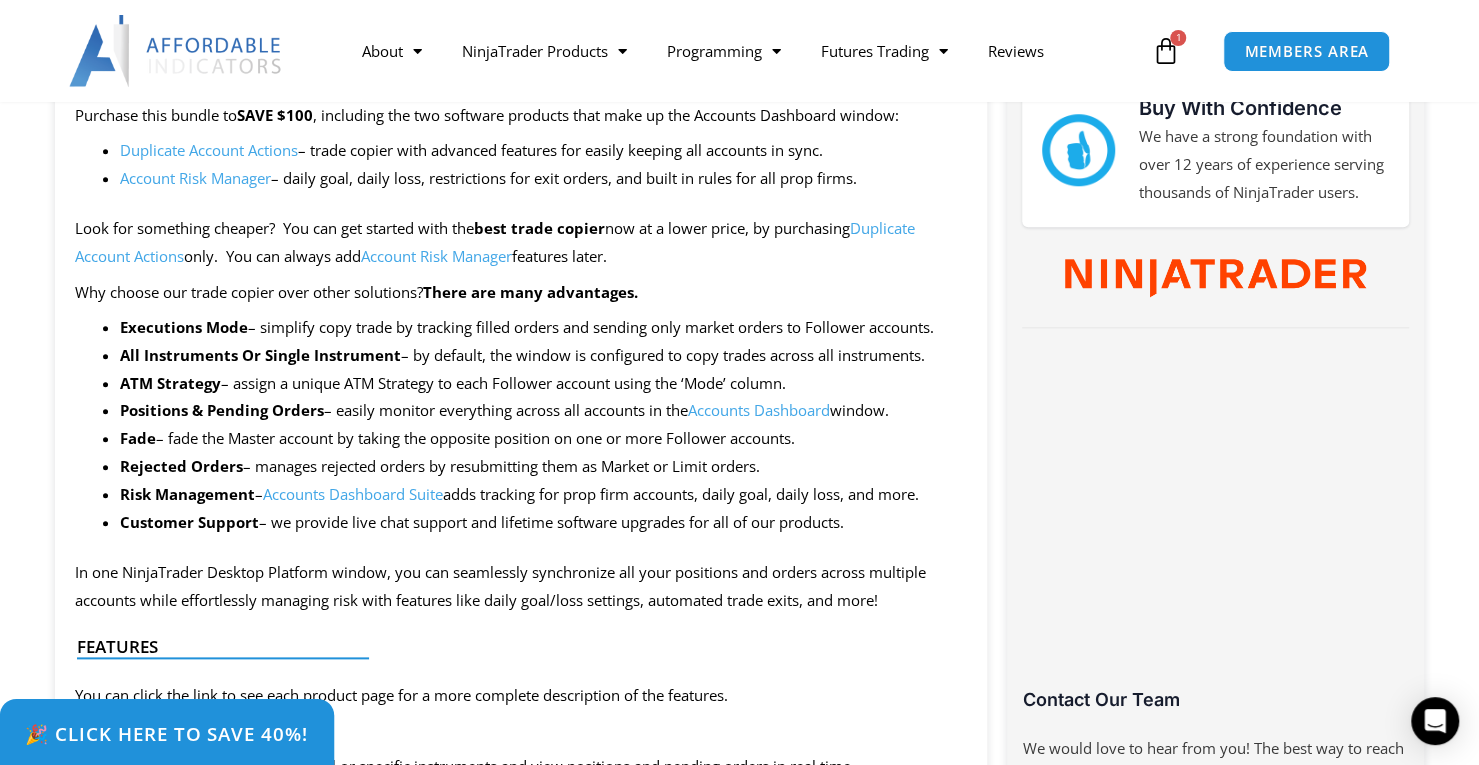 click on "🎉 Click Here to save 40%!" at bounding box center [167, 733] 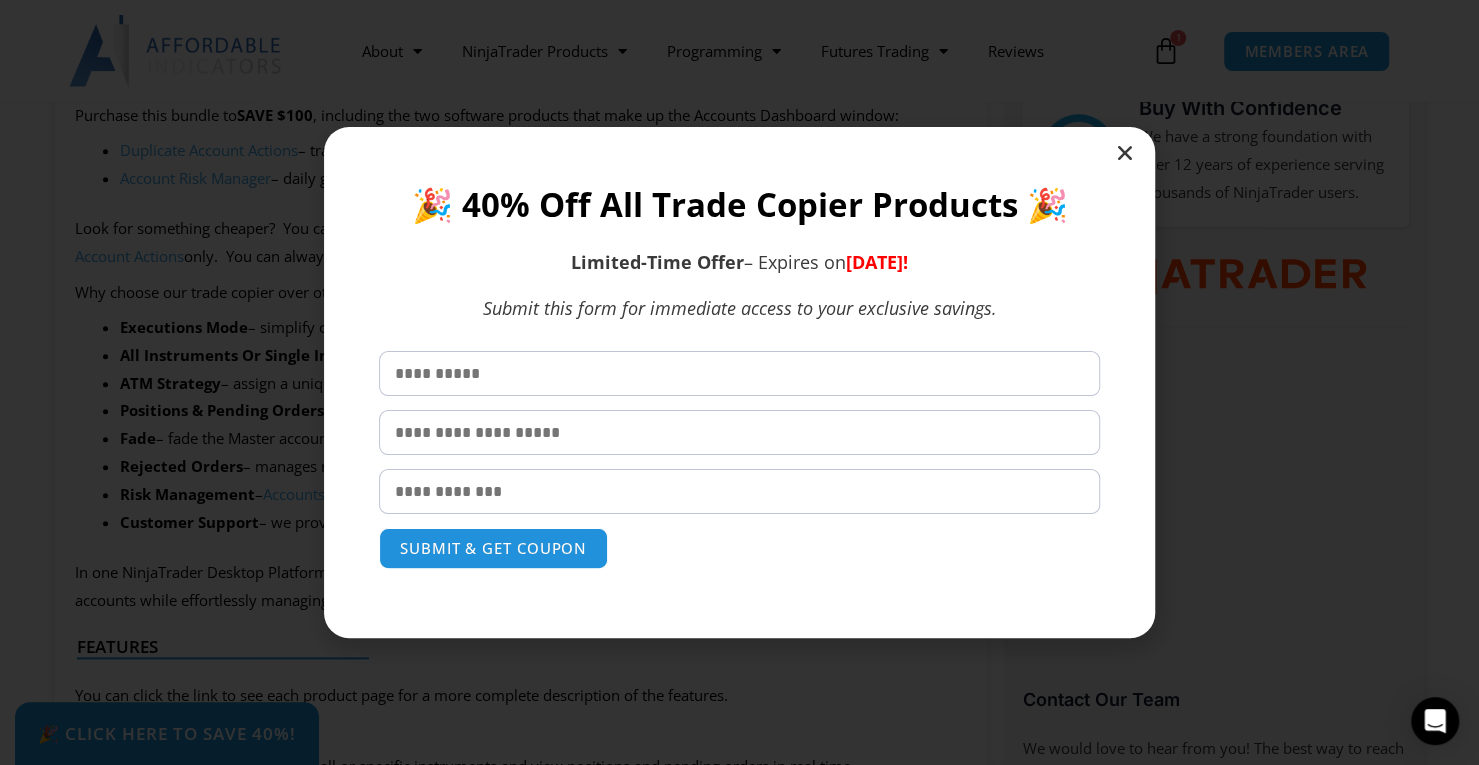 click at bounding box center (1125, 153) 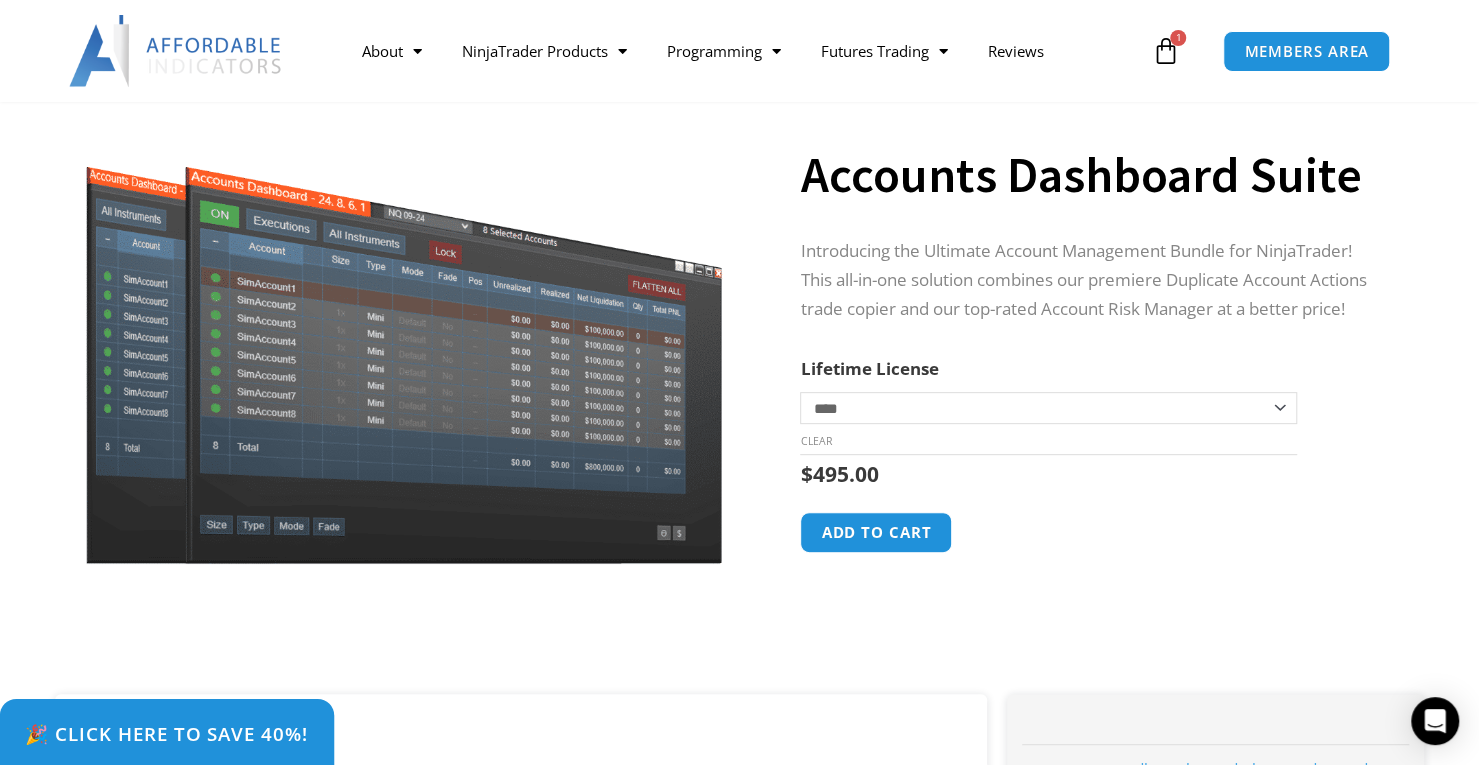 scroll, scrollTop: 273, scrollLeft: 0, axis: vertical 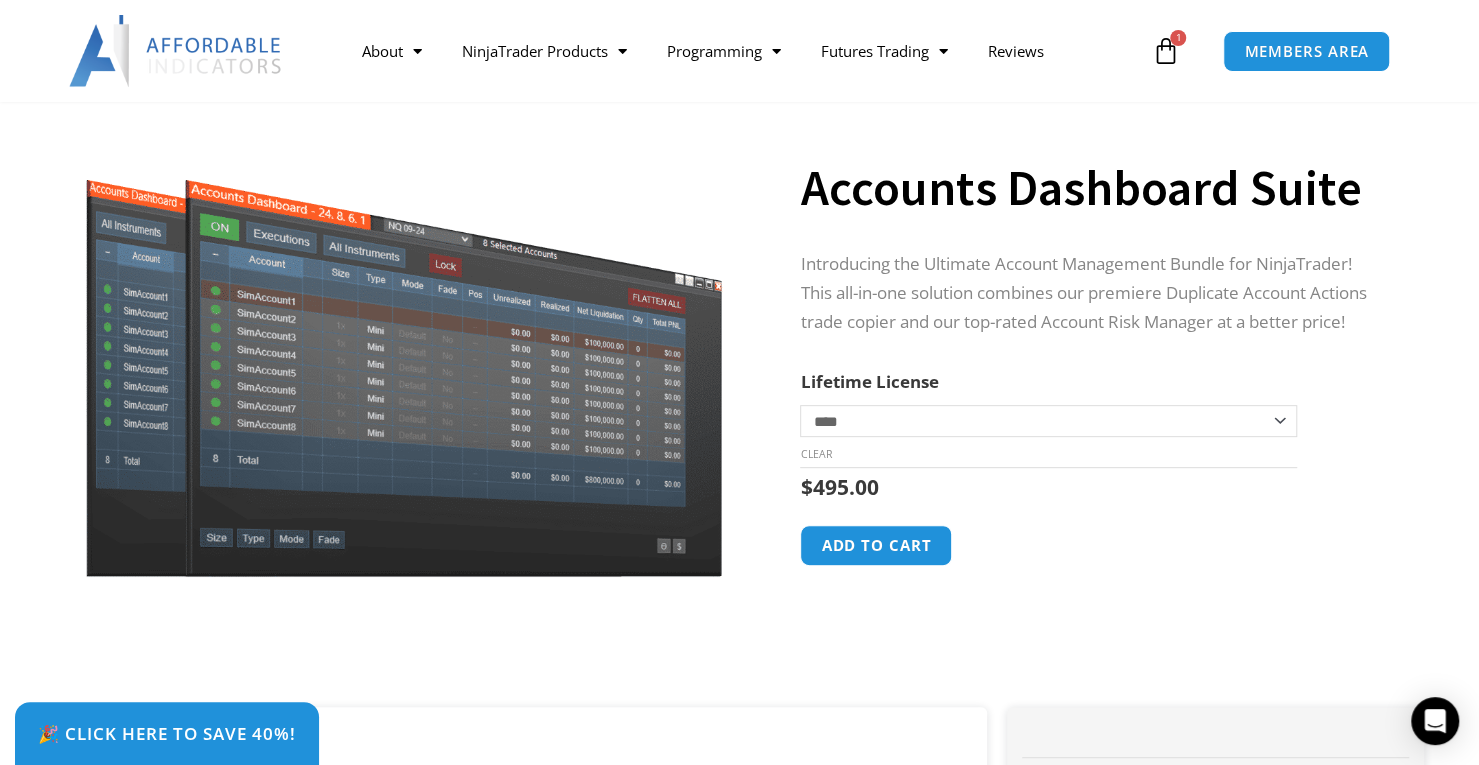 click at bounding box center [1165, 51] 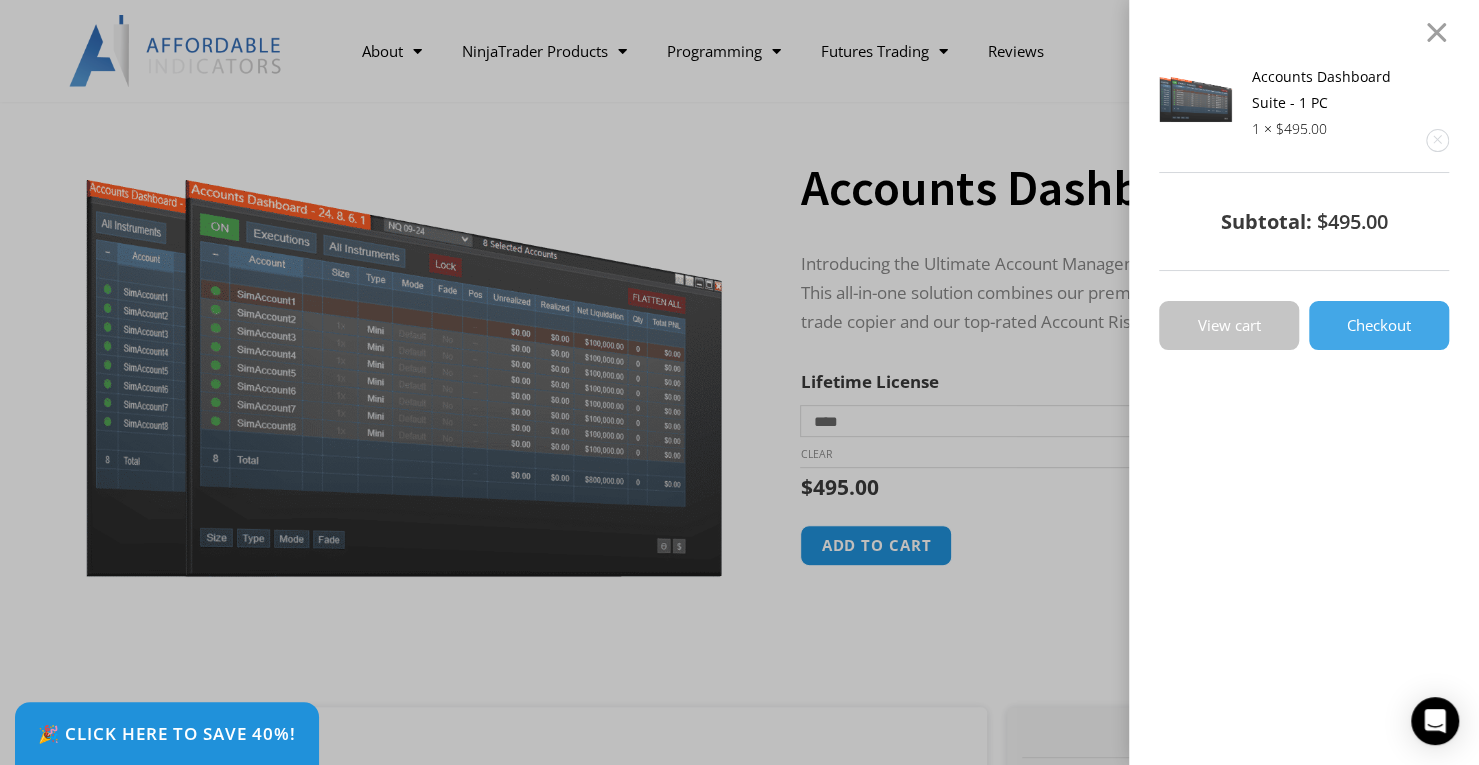 click on "View cart" at bounding box center (1229, 325) 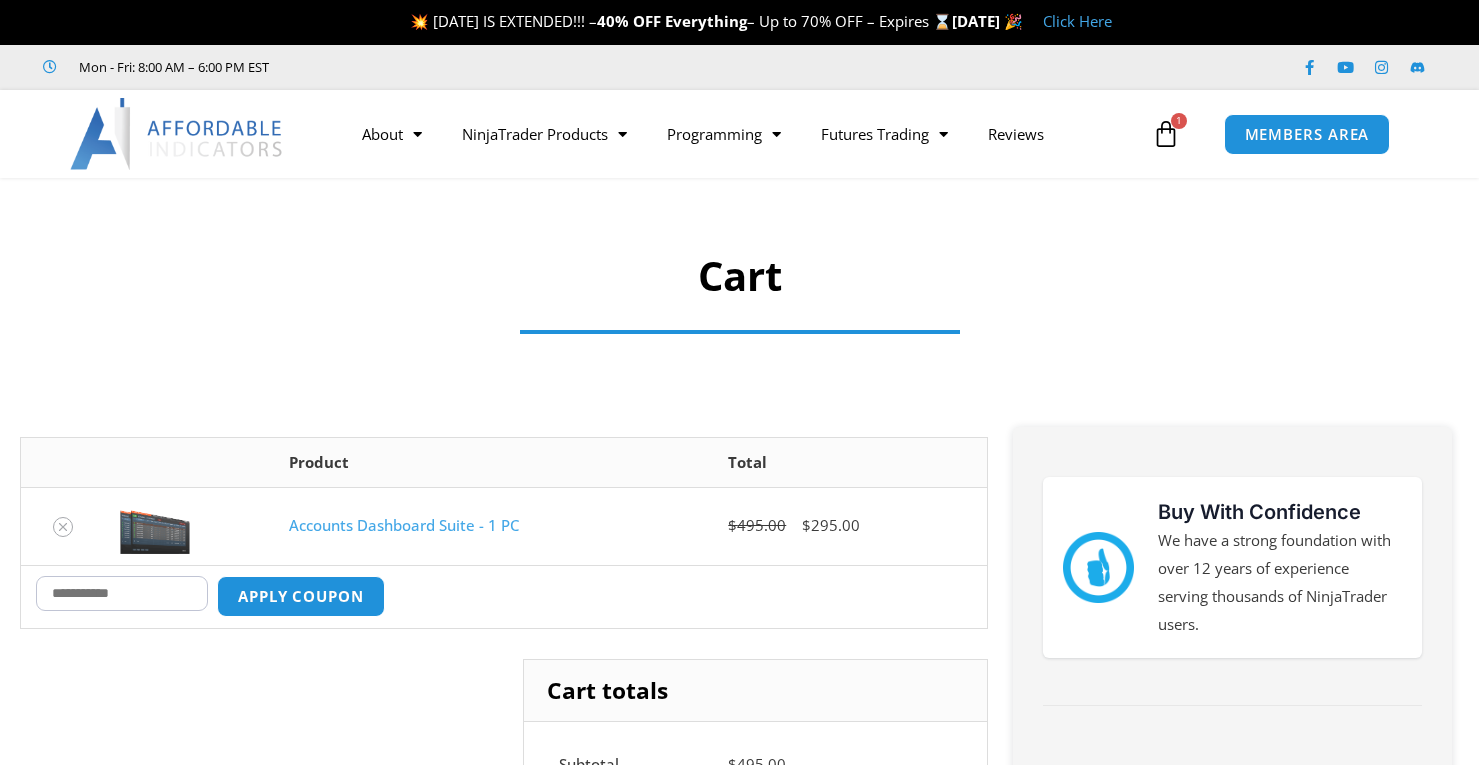 scroll, scrollTop: 0, scrollLeft: 0, axis: both 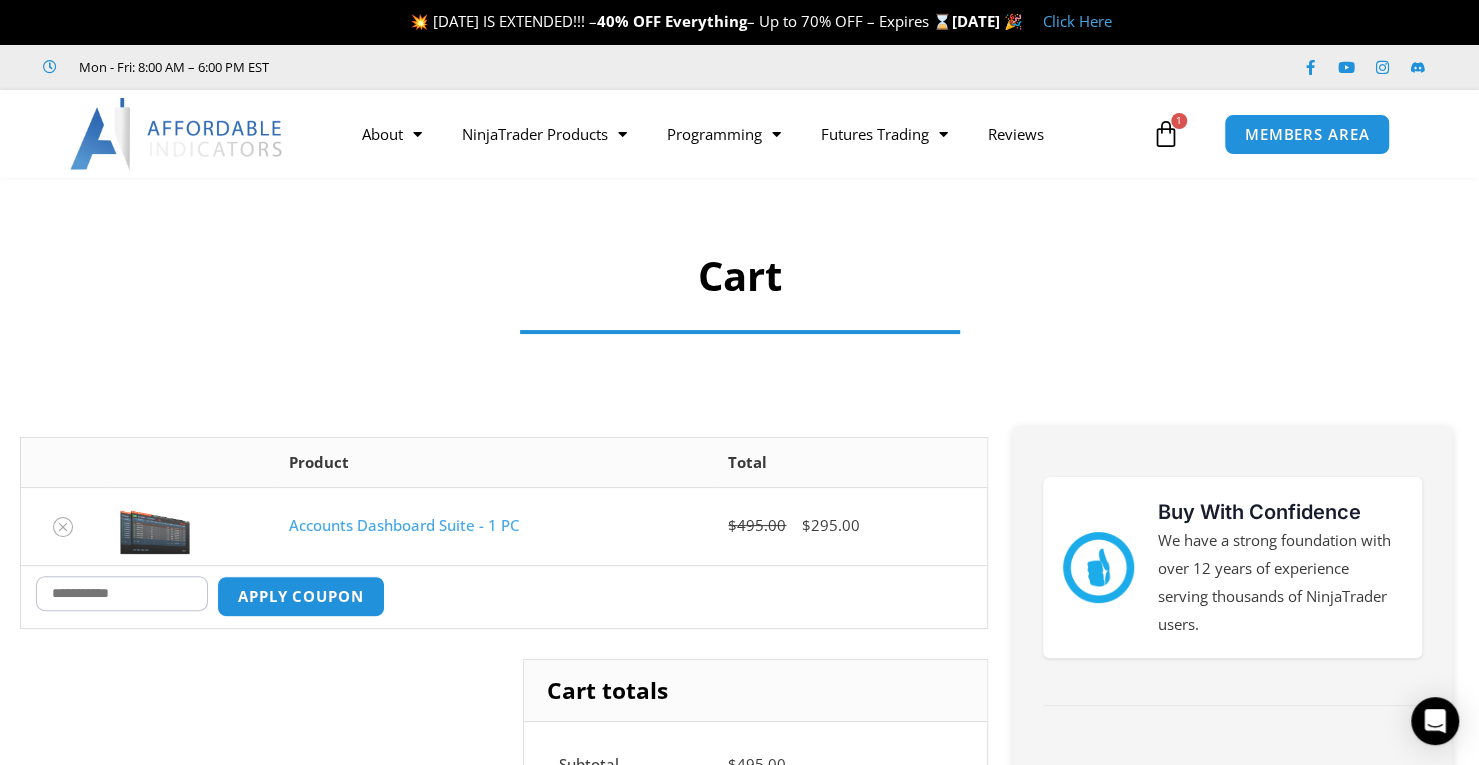 click on "Coupon:" at bounding box center (122, 593) 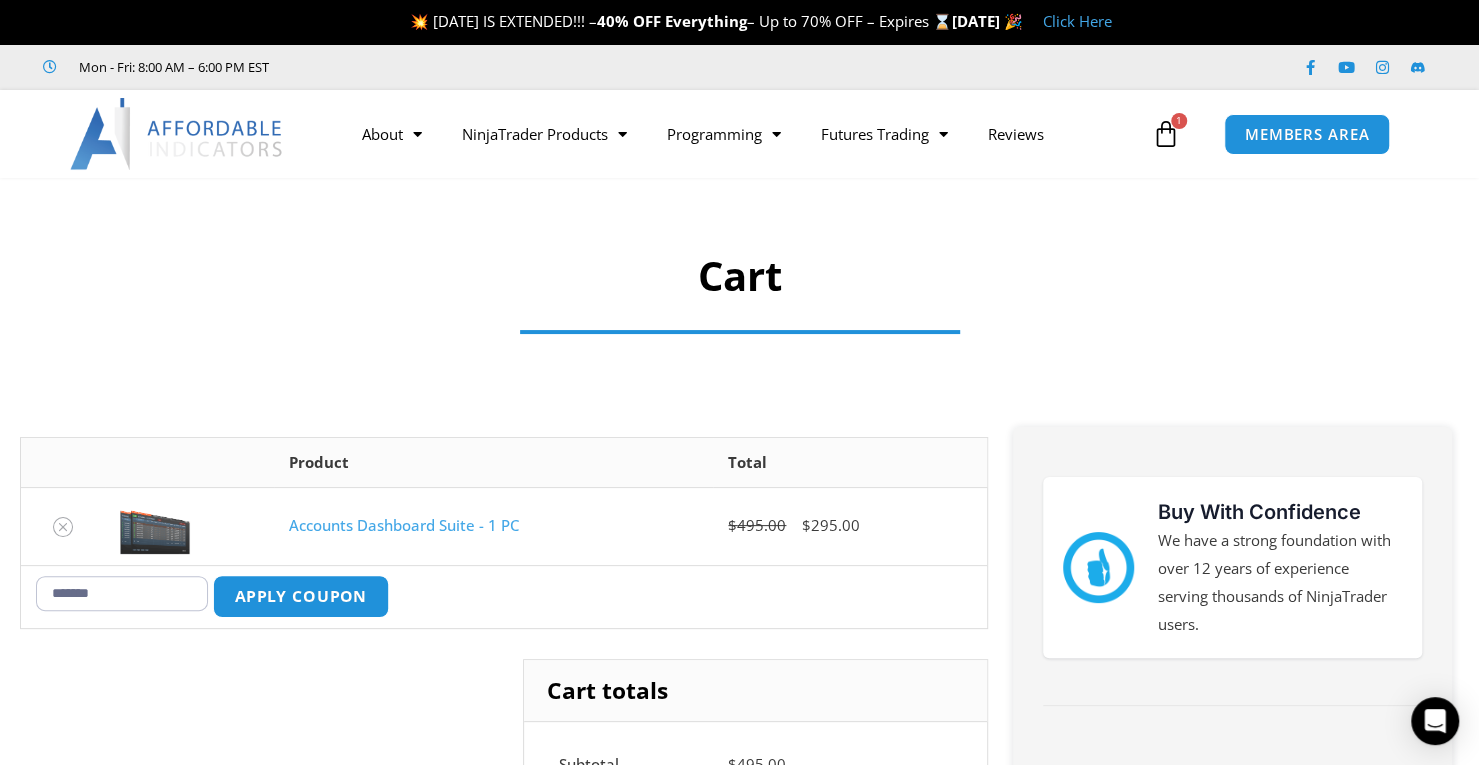 type on "*******" 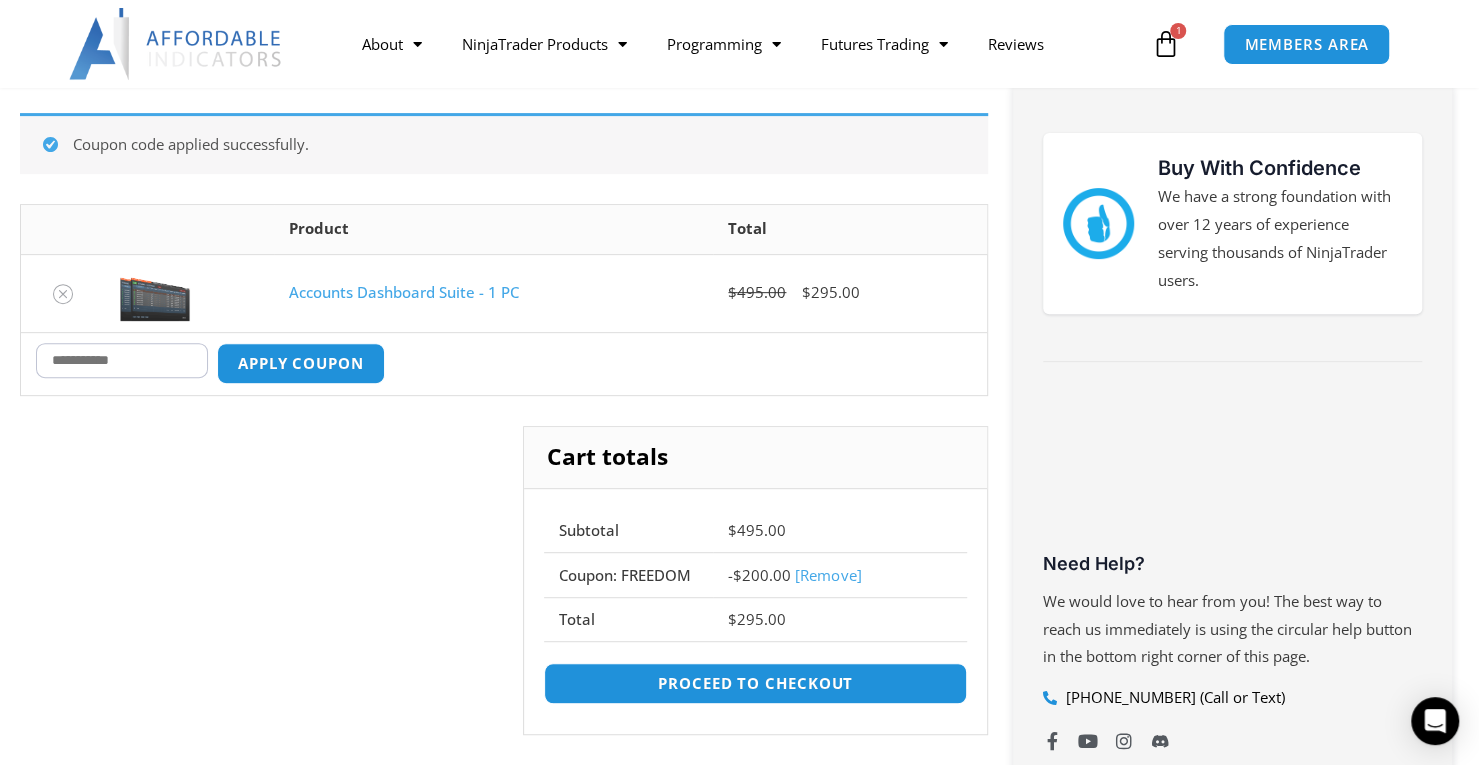 scroll, scrollTop: 357, scrollLeft: 0, axis: vertical 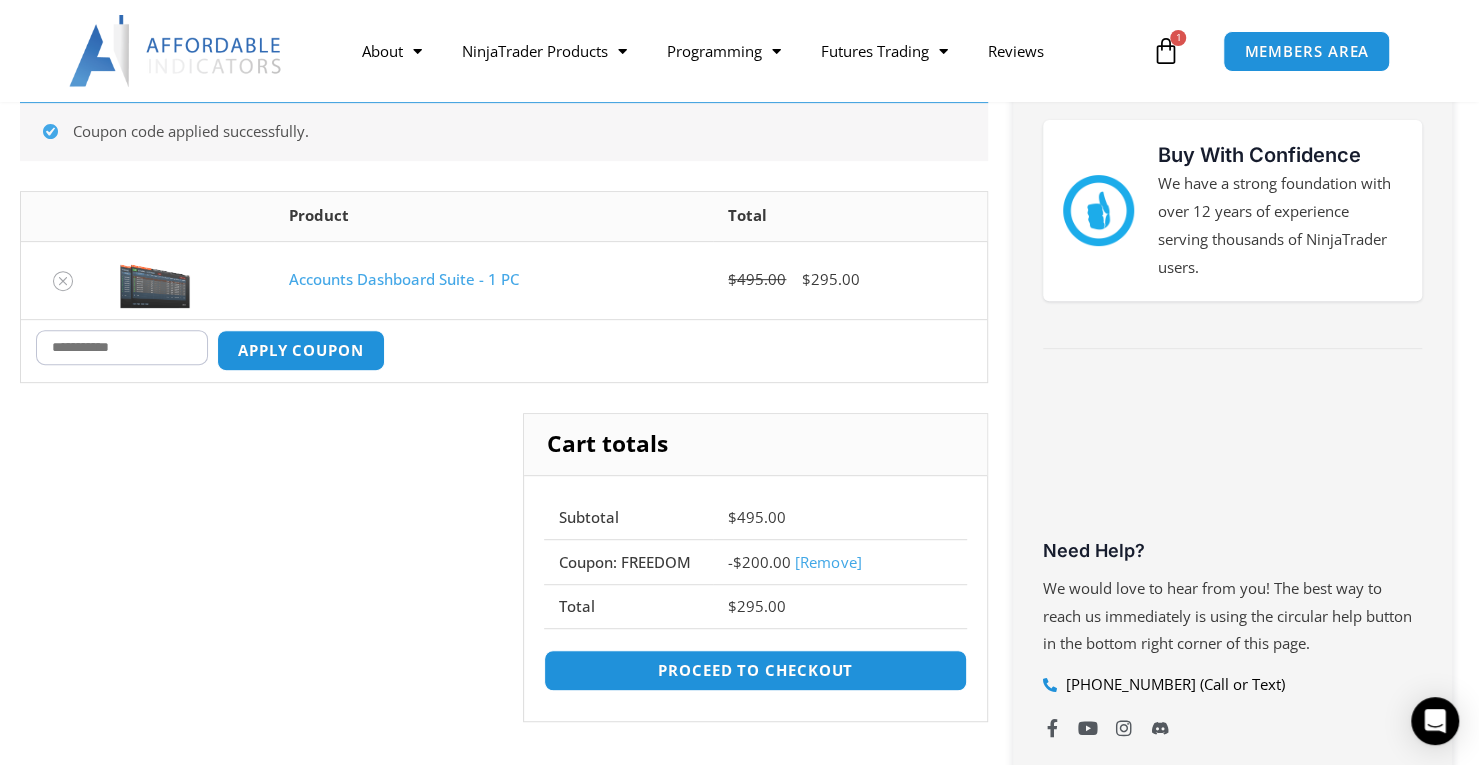 click on "[Remove]" at bounding box center [828, 562] 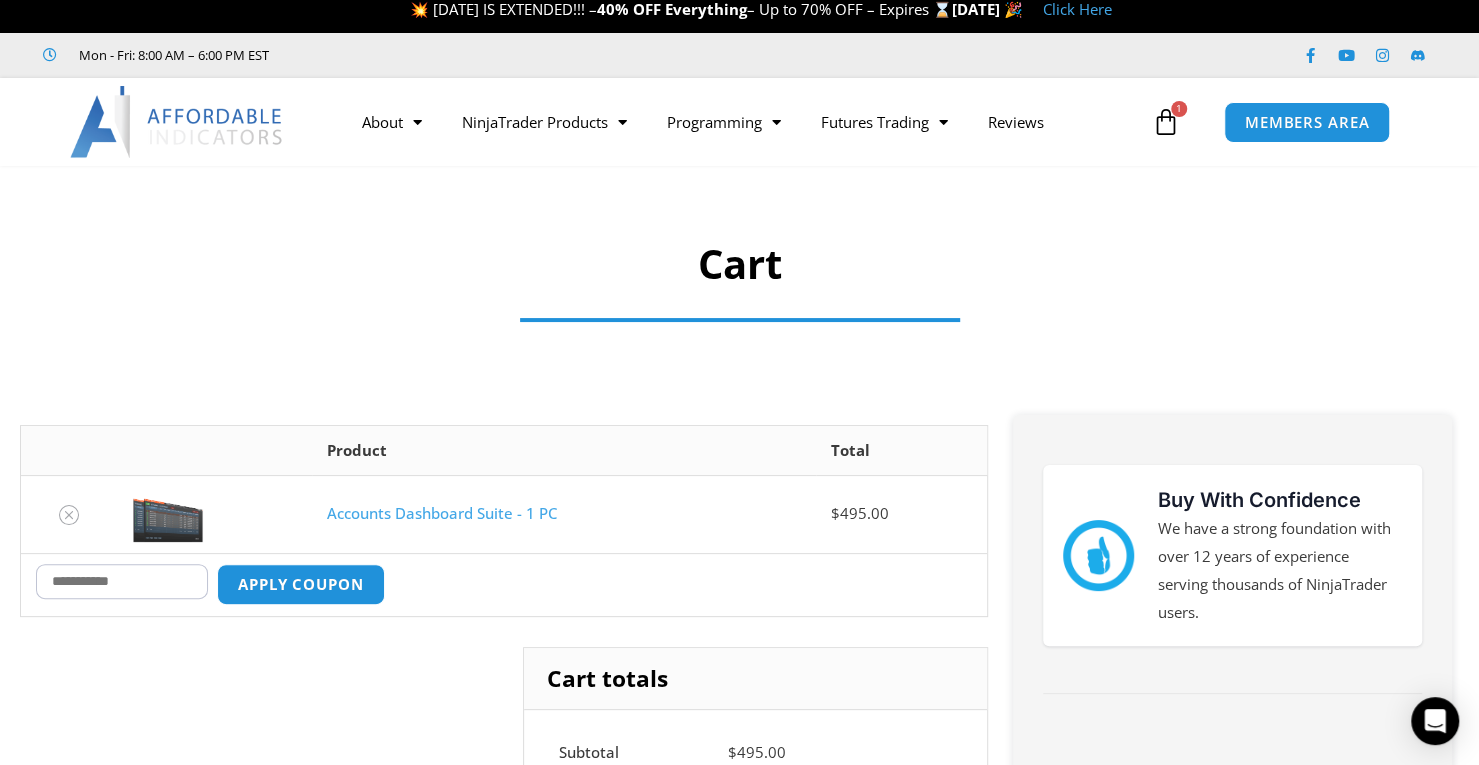 scroll, scrollTop: 0, scrollLeft: 0, axis: both 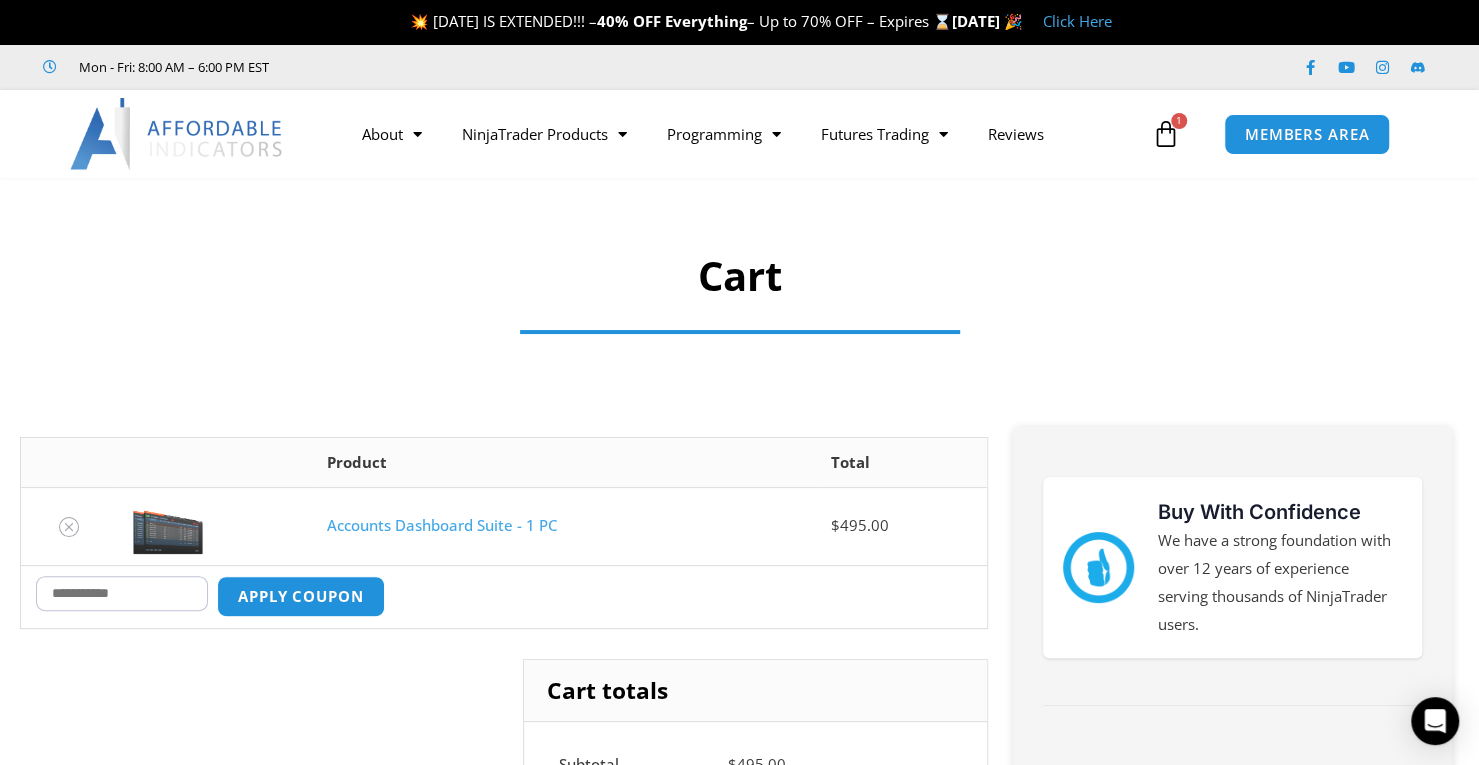 click on "Coupon:" at bounding box center [122, 593] 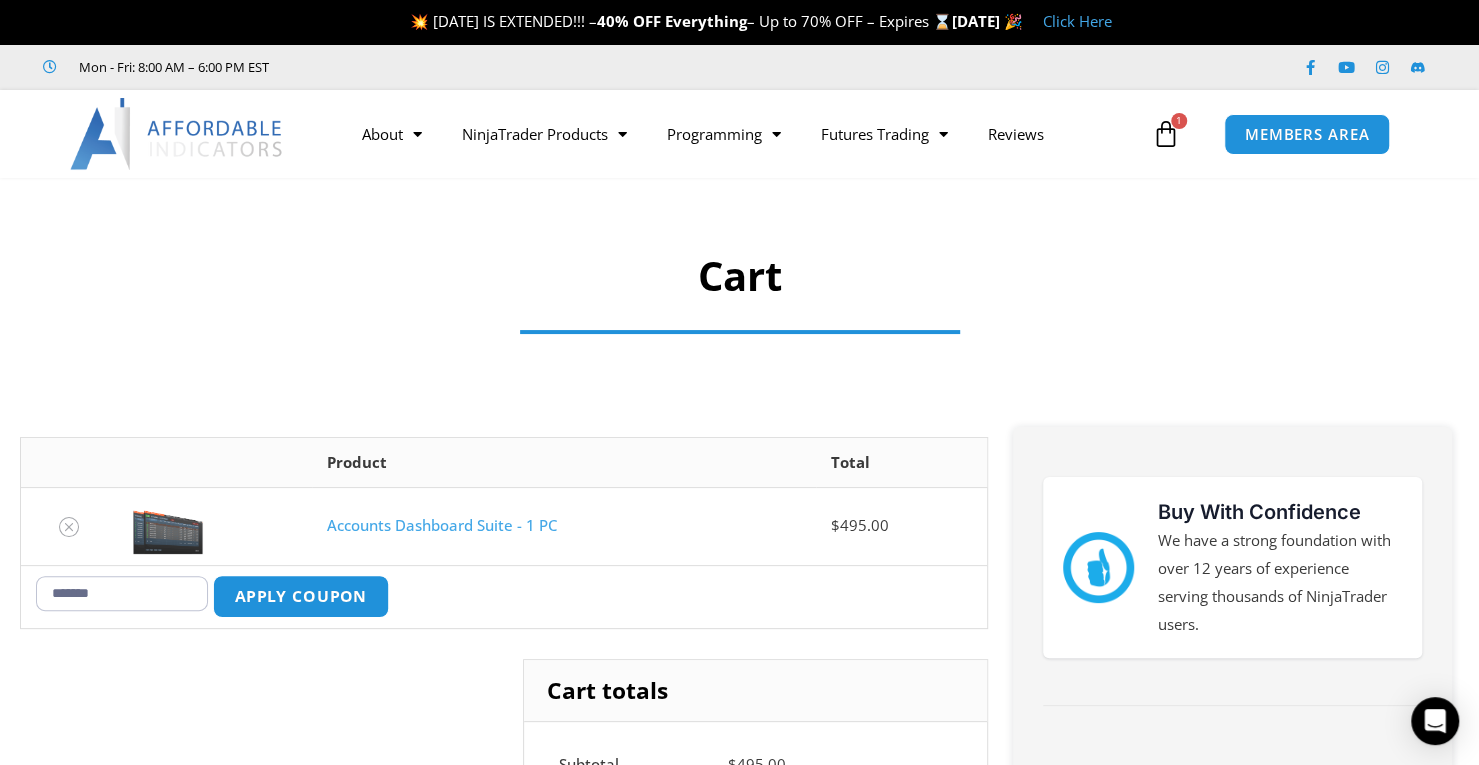 type on "*******" 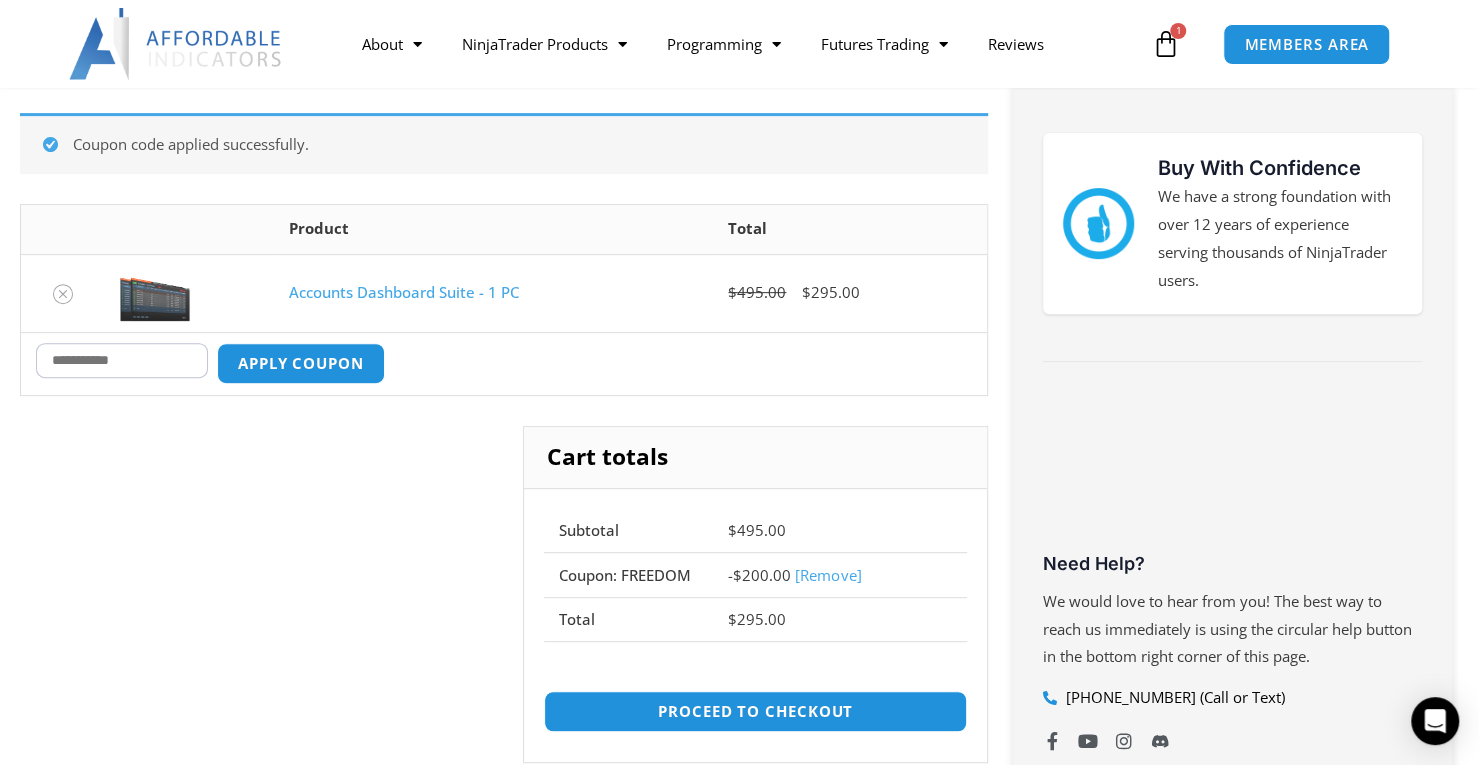 scroll, scrollTop: 357, scrollLeft: 0, axis: vertical 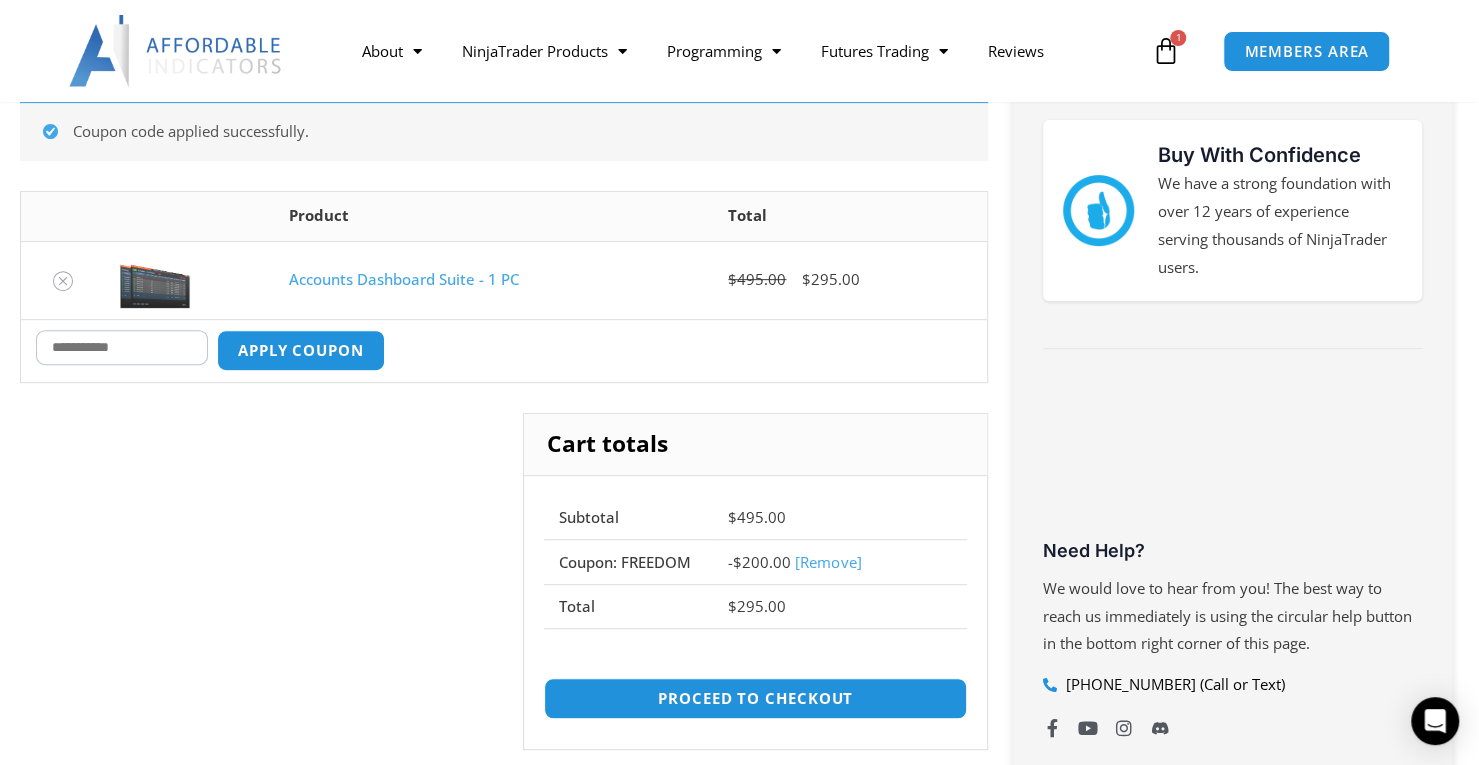 click on "[Remove]" at bounding box center [828, 562] 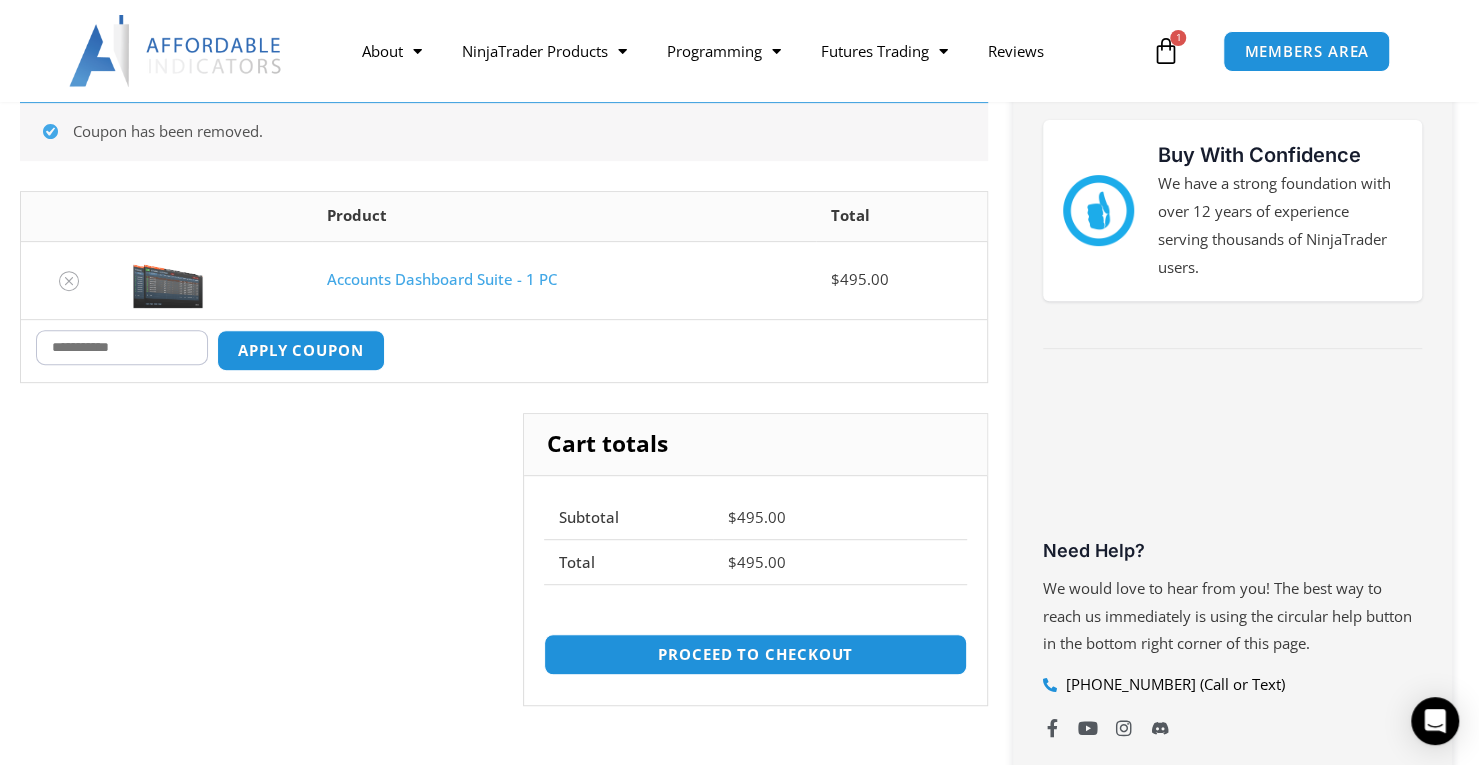 click on "Accounts Dashboard Suite - 1 PC" at bounding box center (442, 279) 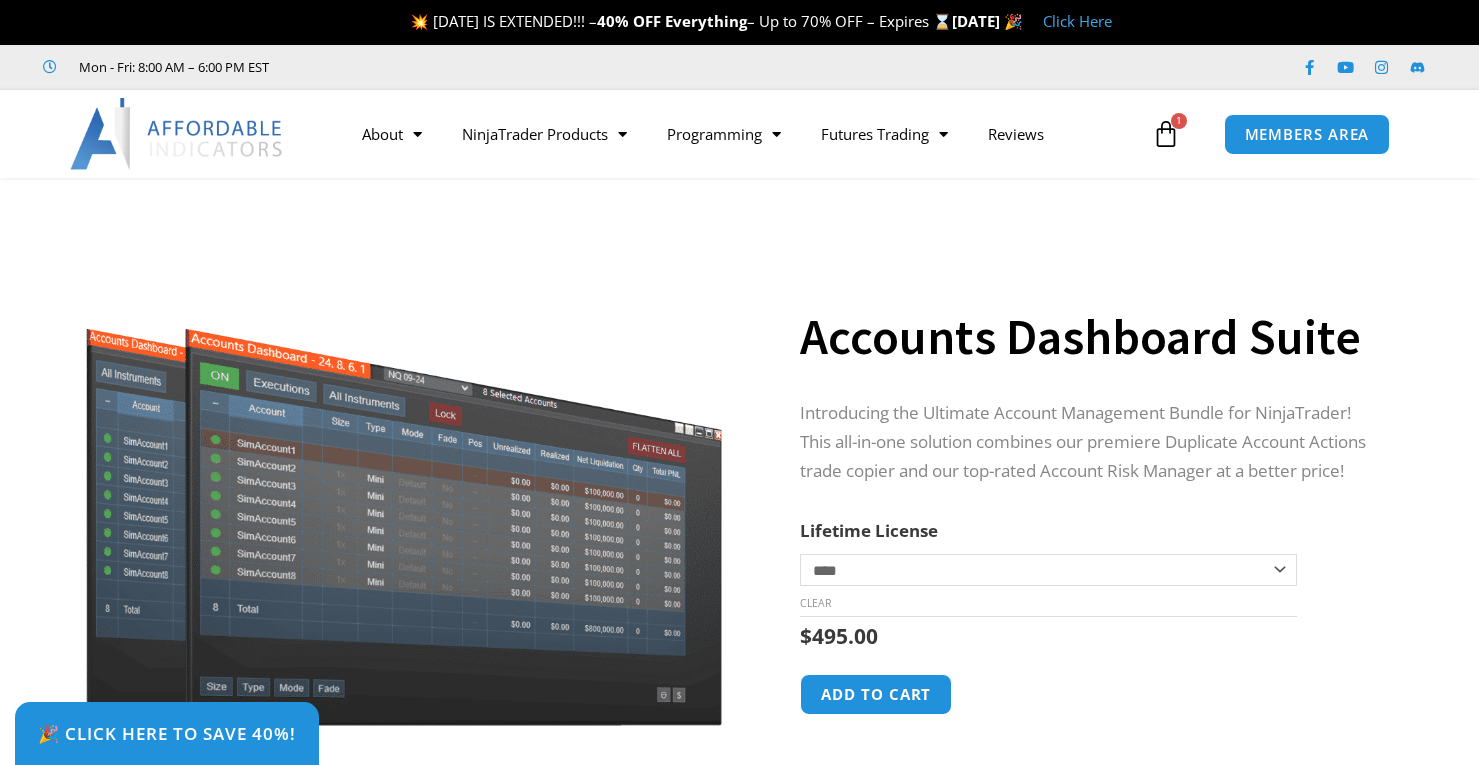 scroll, scrollTop: 0, scrollLeft: 0, axis: both 